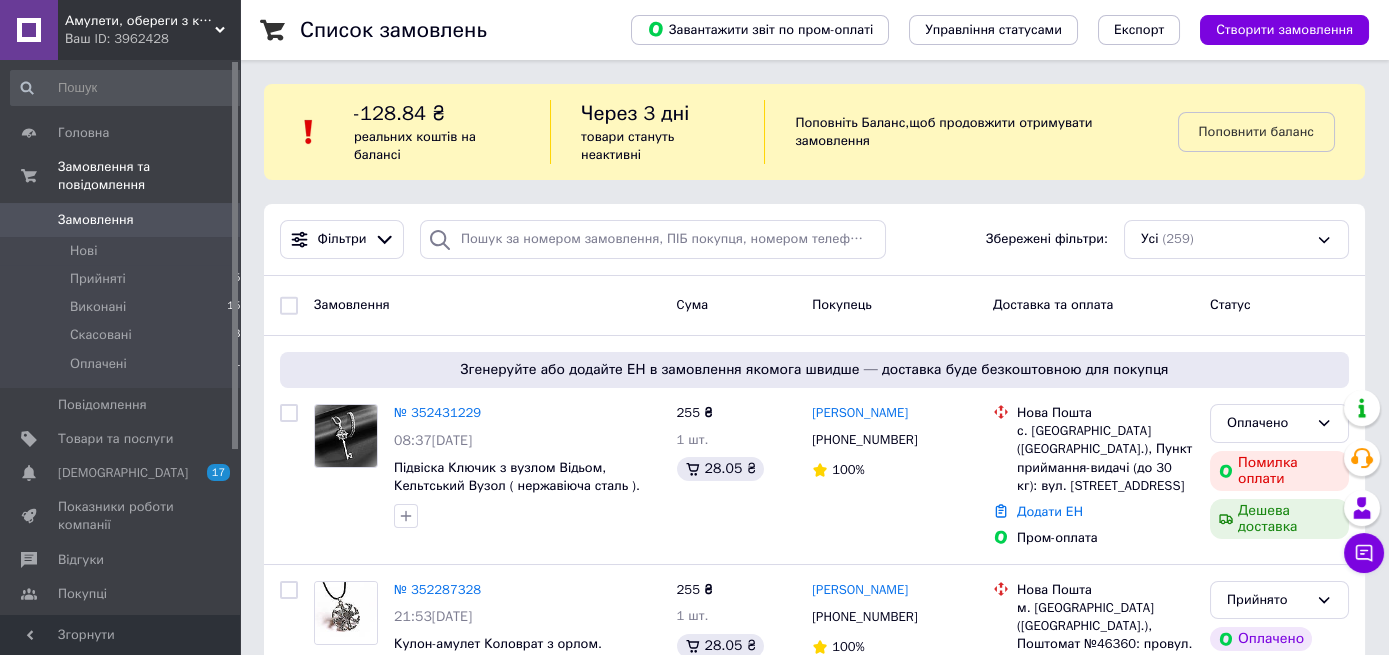 scroll, scrollTop: 174, scrollLeft: 0, axis: vertical 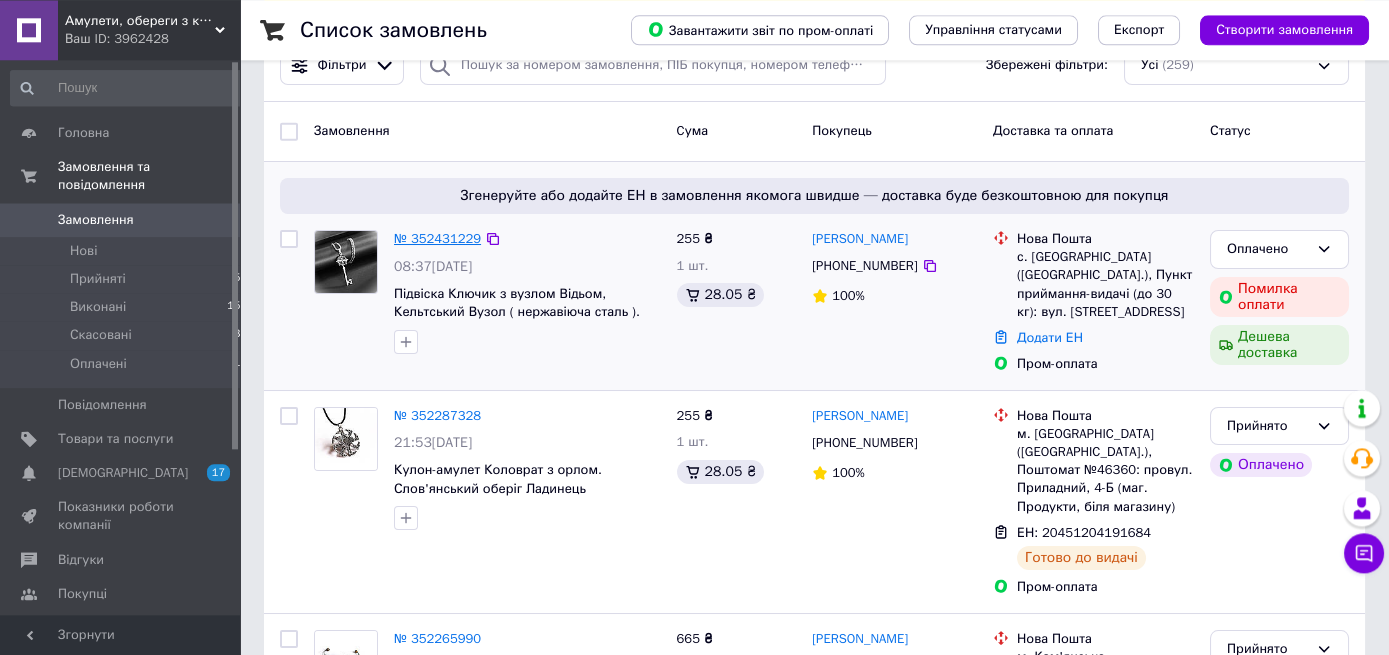 click on "№ 352431229" at bounding box center (437, 238) 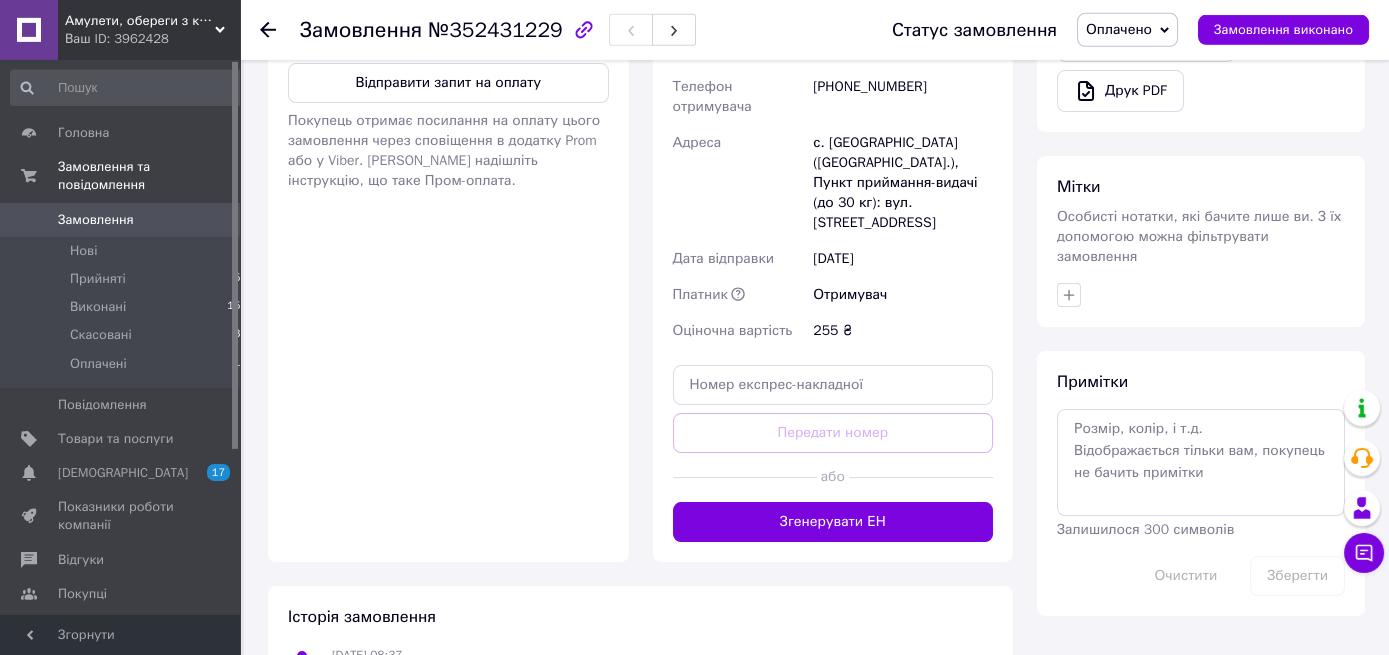 scroll, scrollTop: 827, scrollLeft: 0, axis: vertical 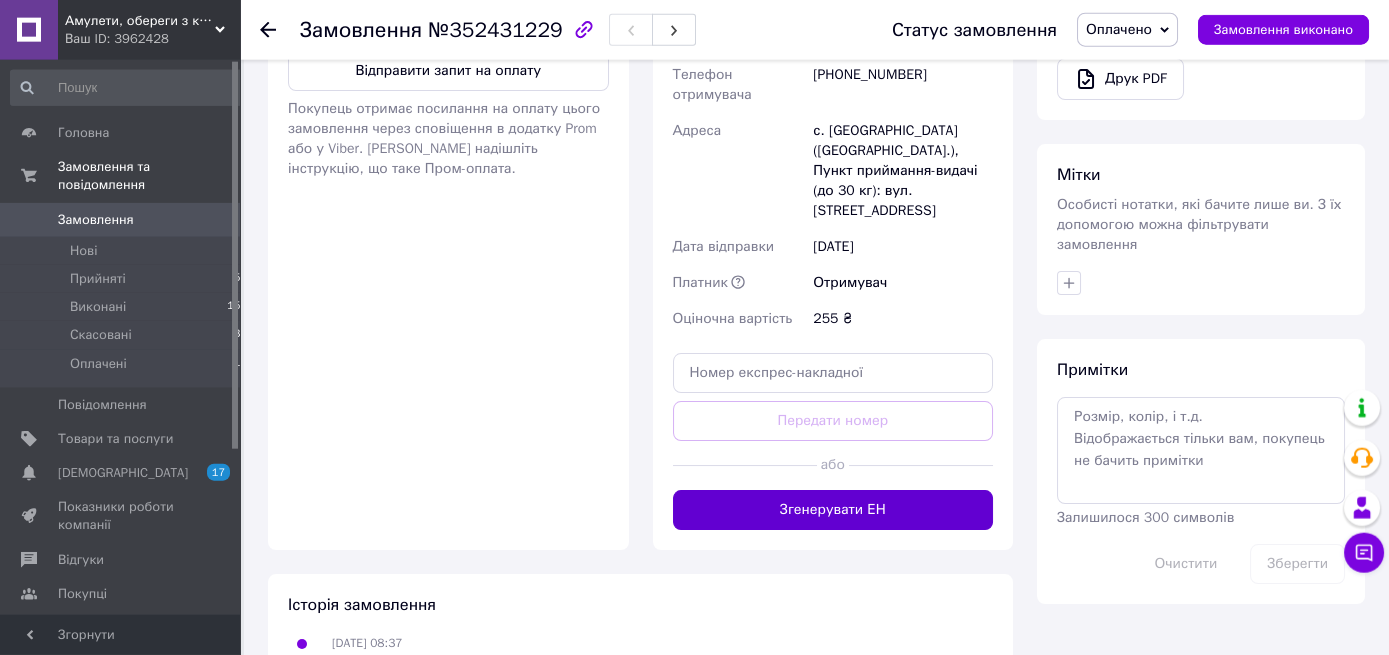 click on "Згенерувати ЕН" at bounding box center (833, 510) 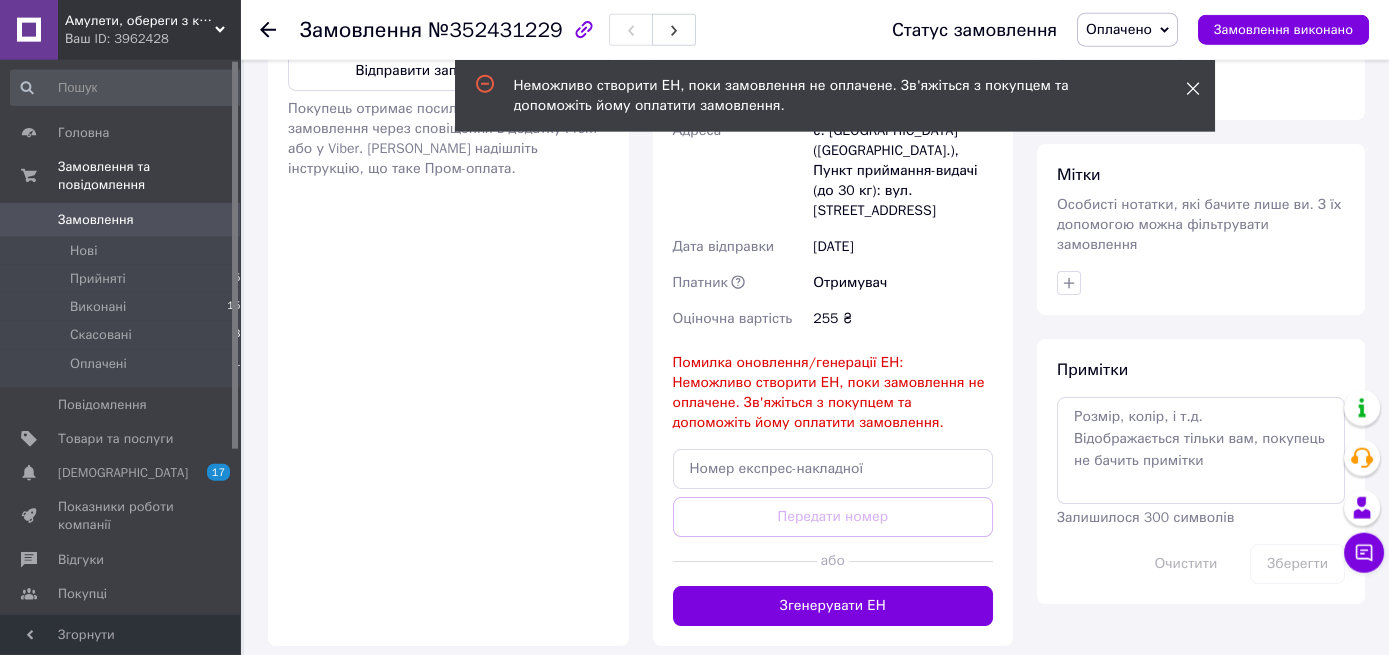 click 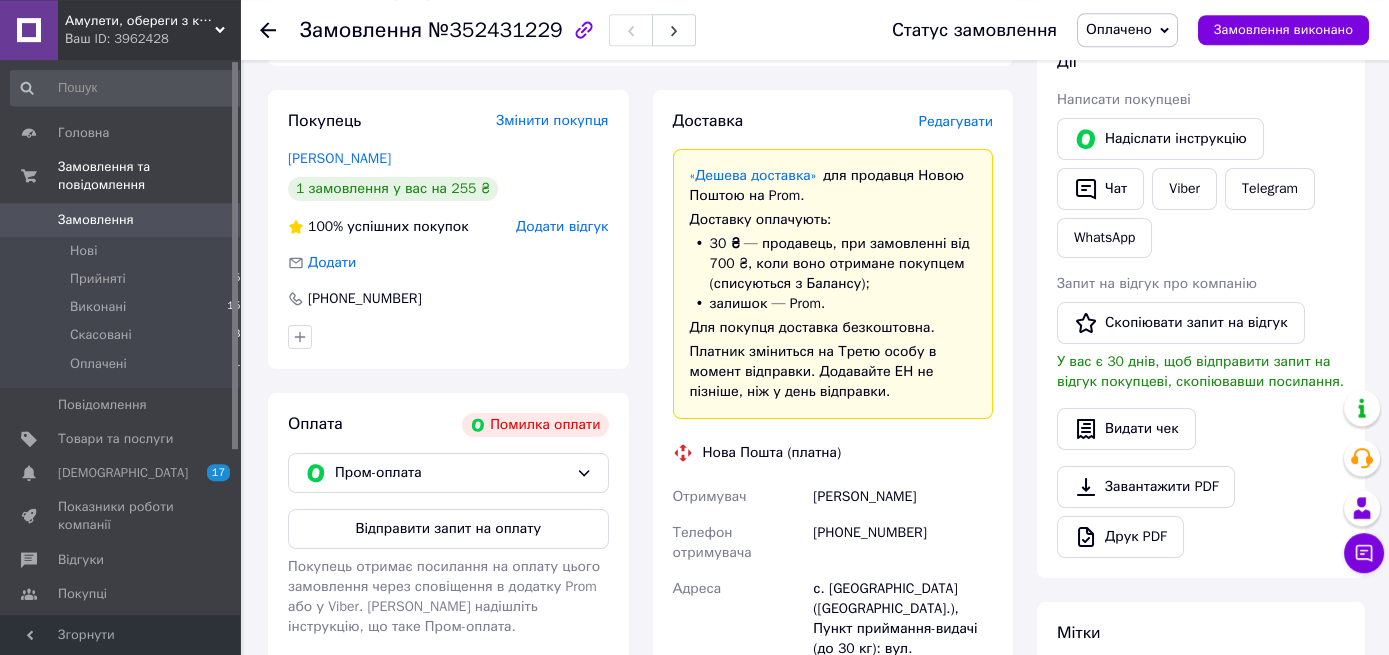 scroll, scrollTop: 371, scrollLeft: 0, axis: vertical 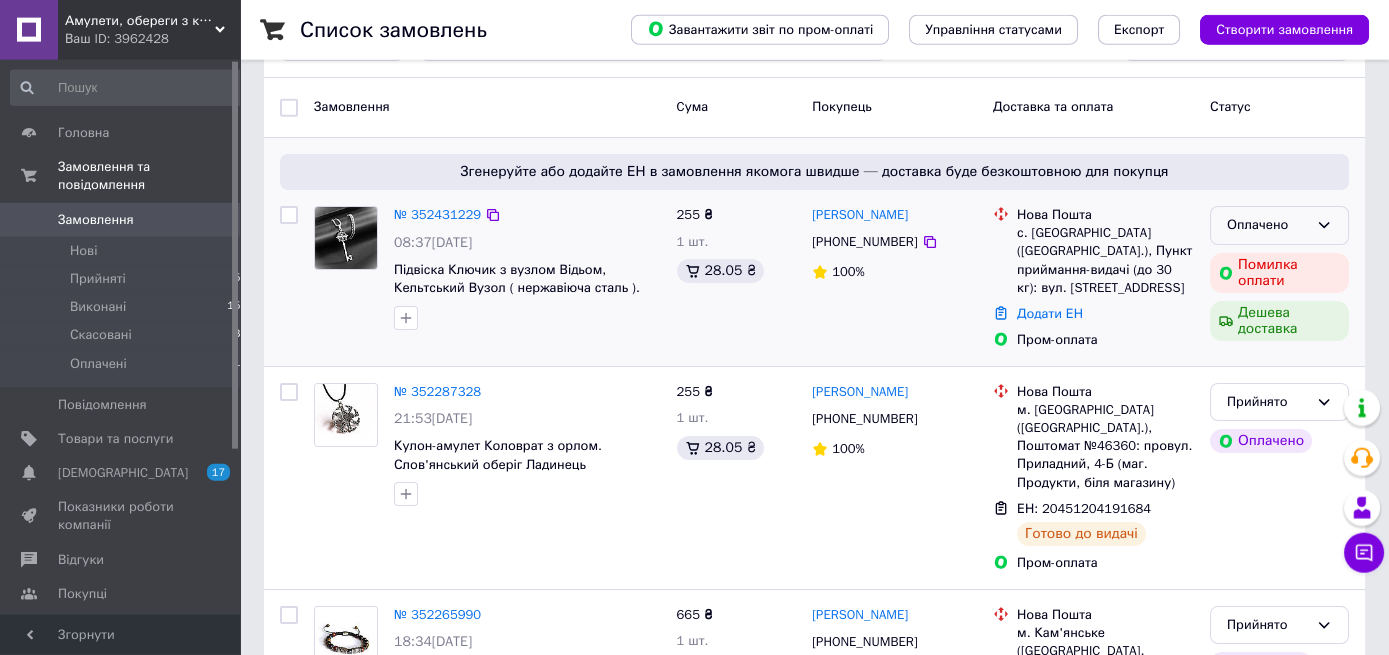 click 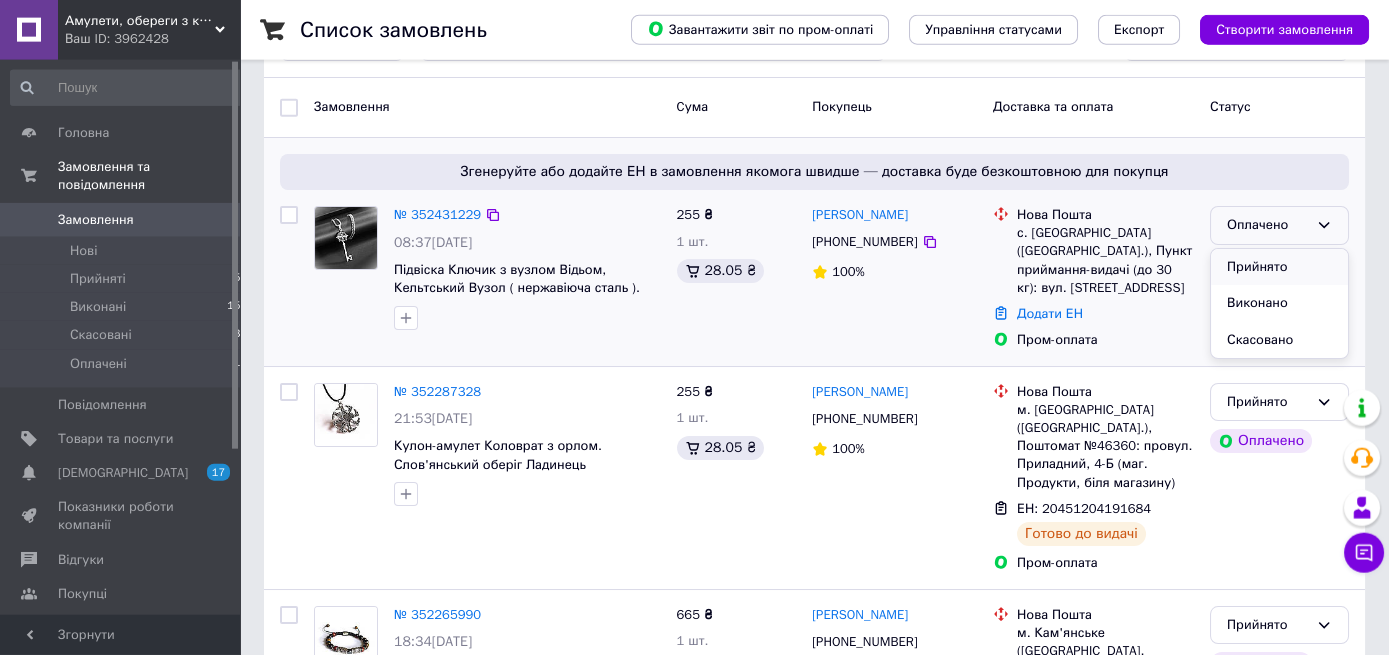 click on "Прийнято" at bounding box center [1279, 267] 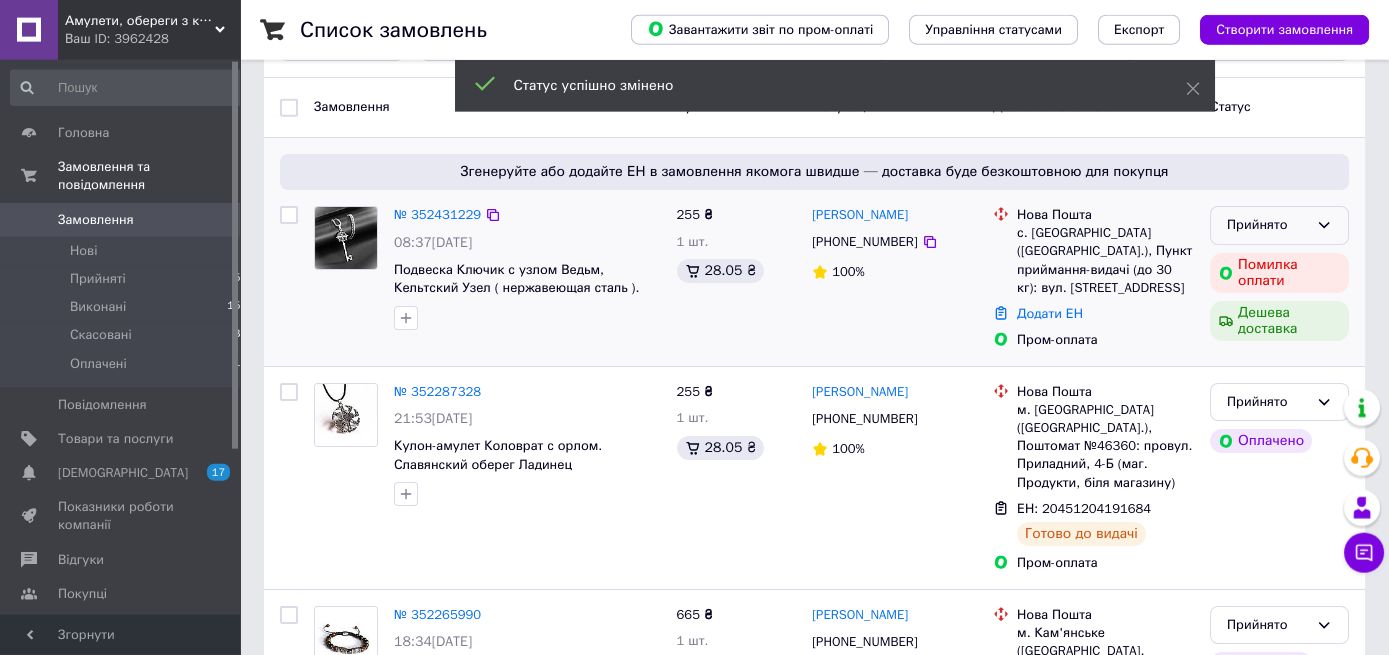 click 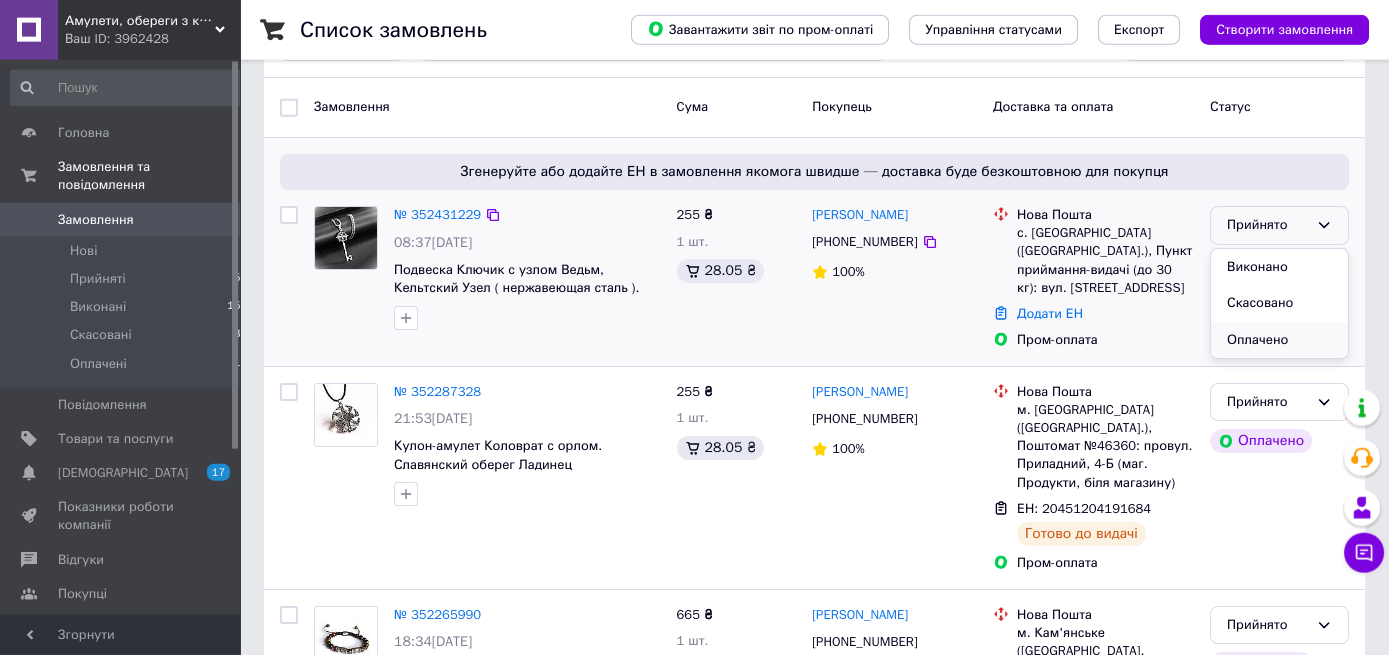 click on "Оплачено" at bounding box center [1279, 340] 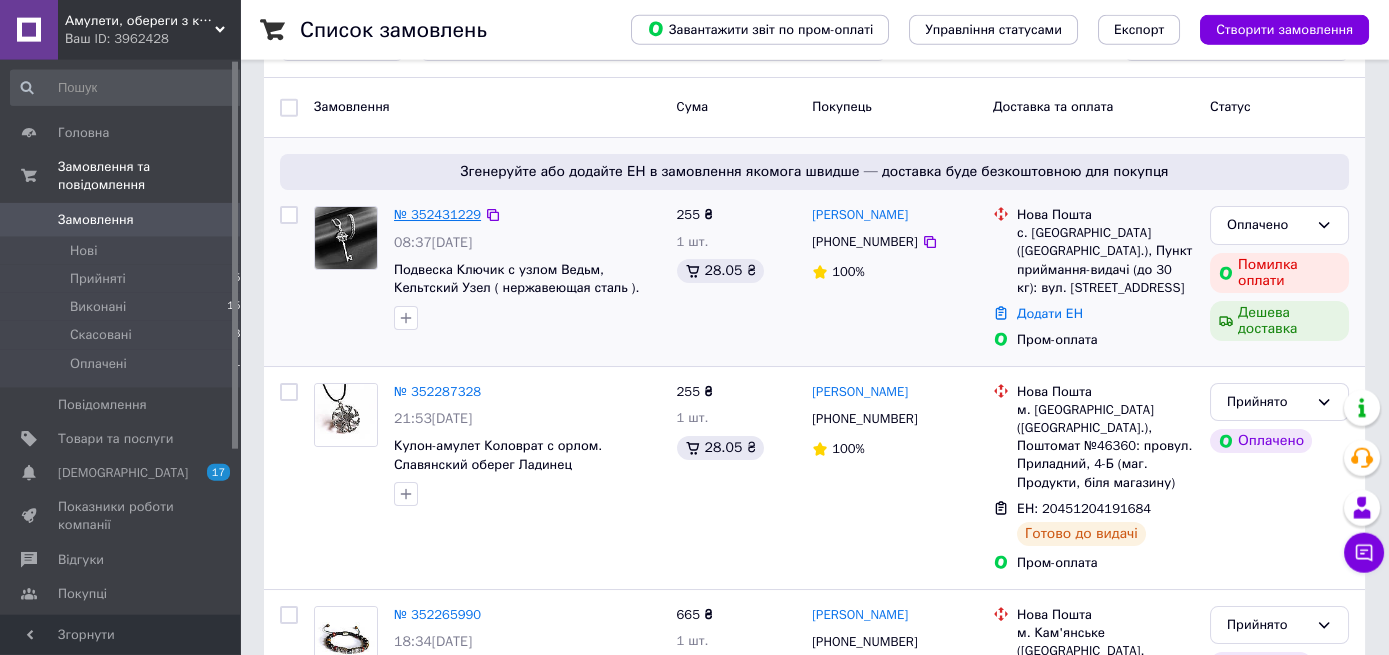click on "№ 352431229" at bounding box center (437, 214) 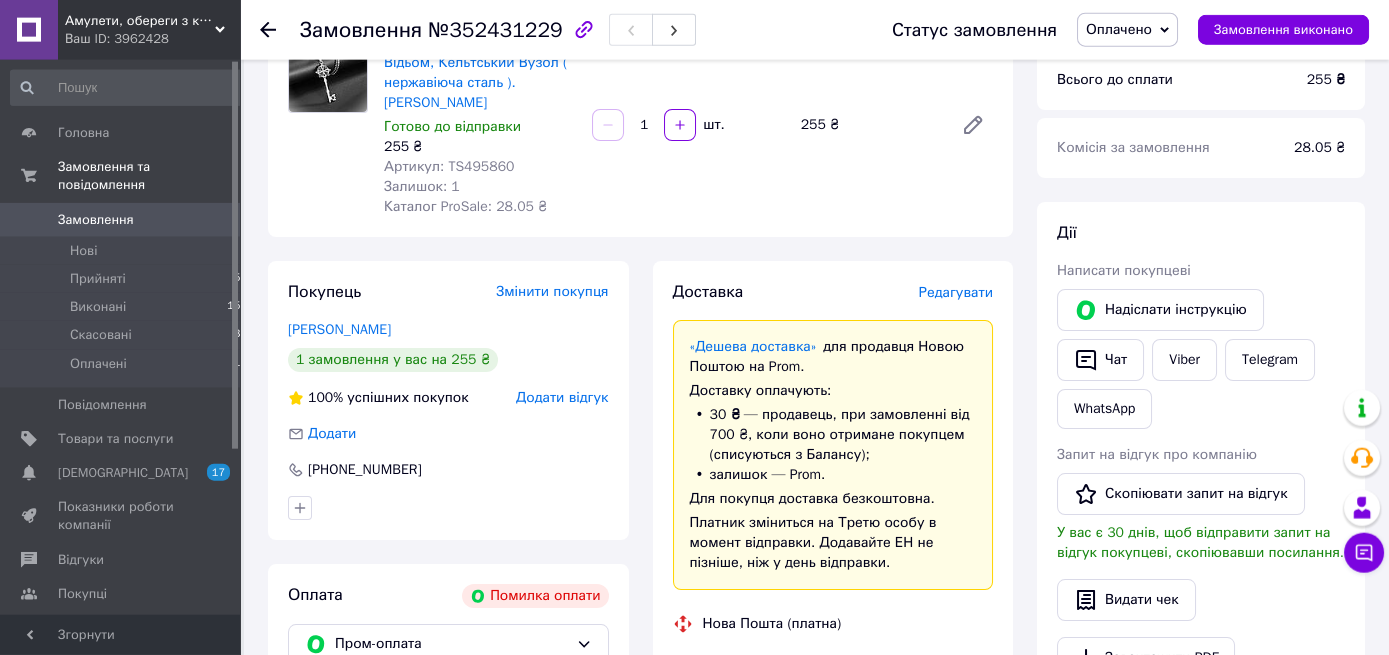scroll, scrollTop: 1270, scrollLeft: 0, axis: vertical 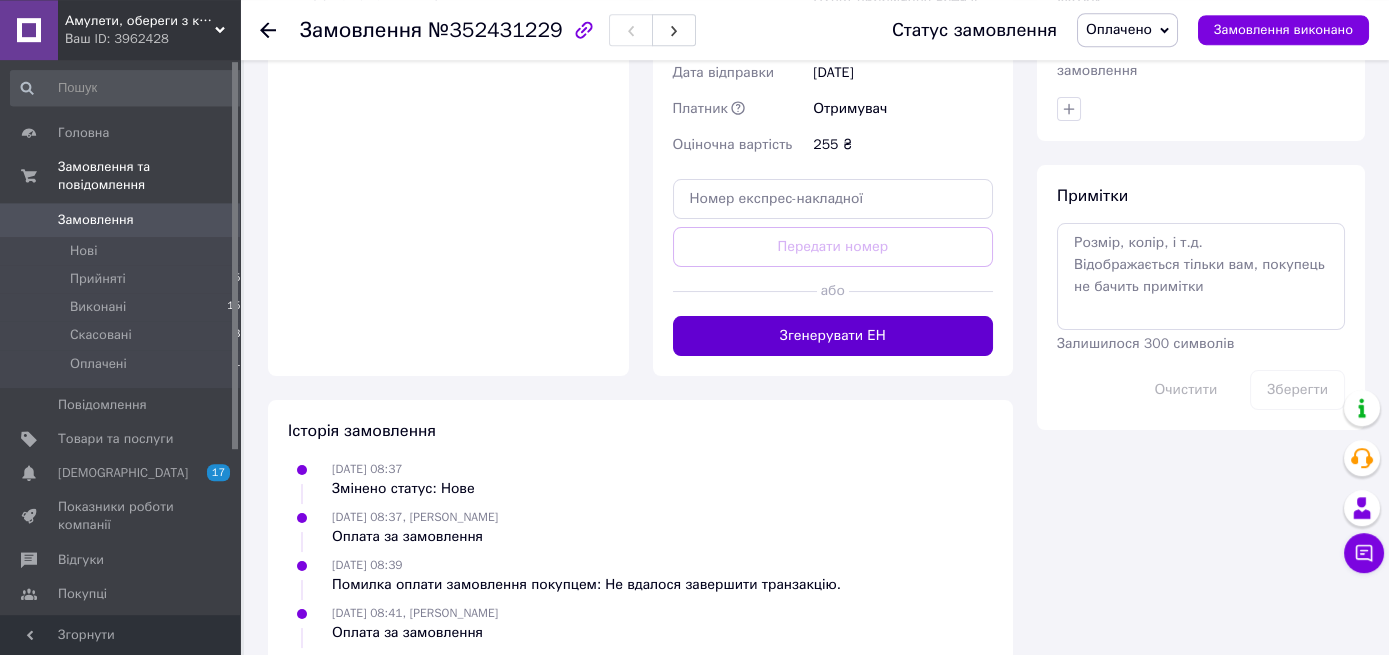 click on "Згенерувати ЕН" at bounding box center [833, 336] 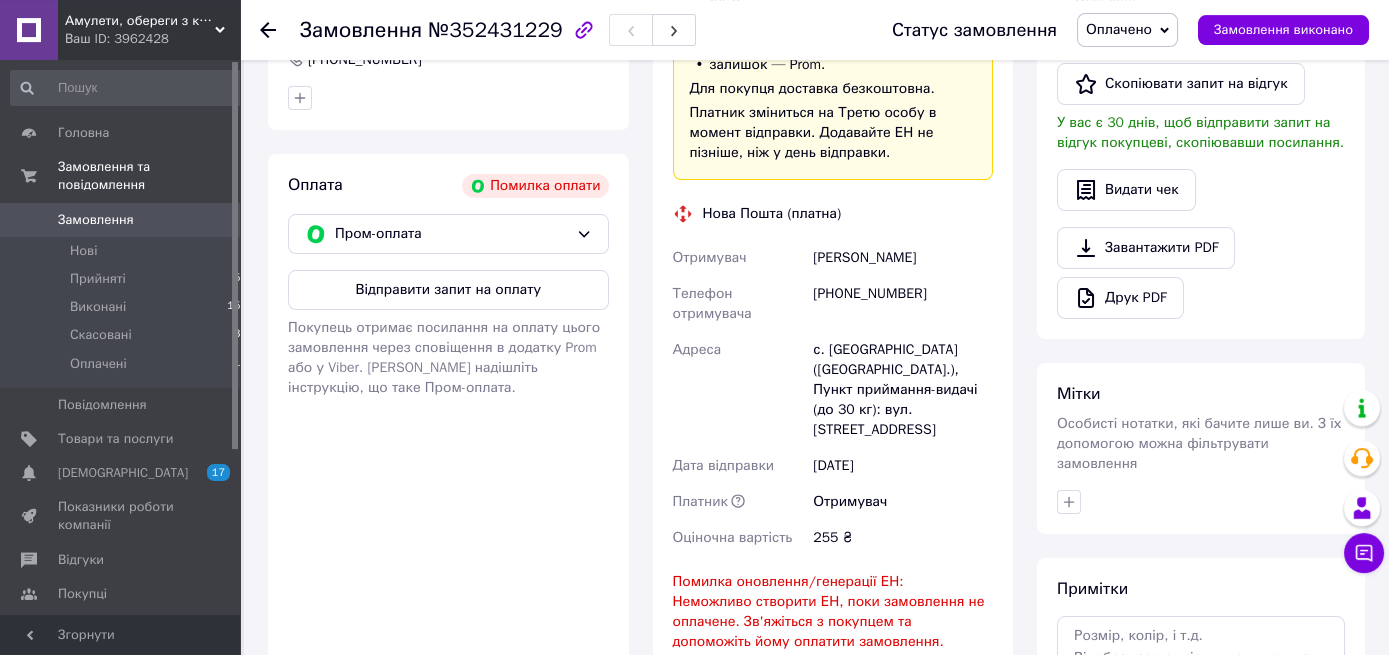 scroll, scrollTop: 646, scrollLeft: 0, axis: vertical 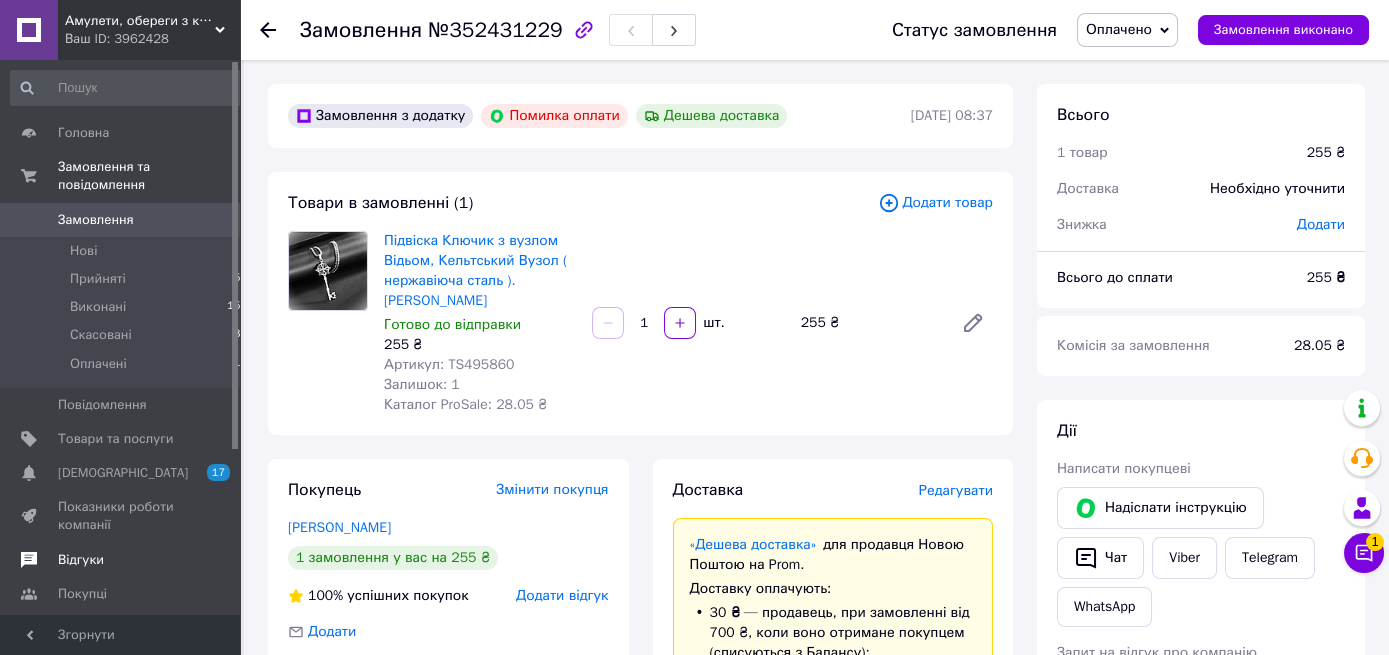 click on "Відгуки" at bounding box center [81, 560] 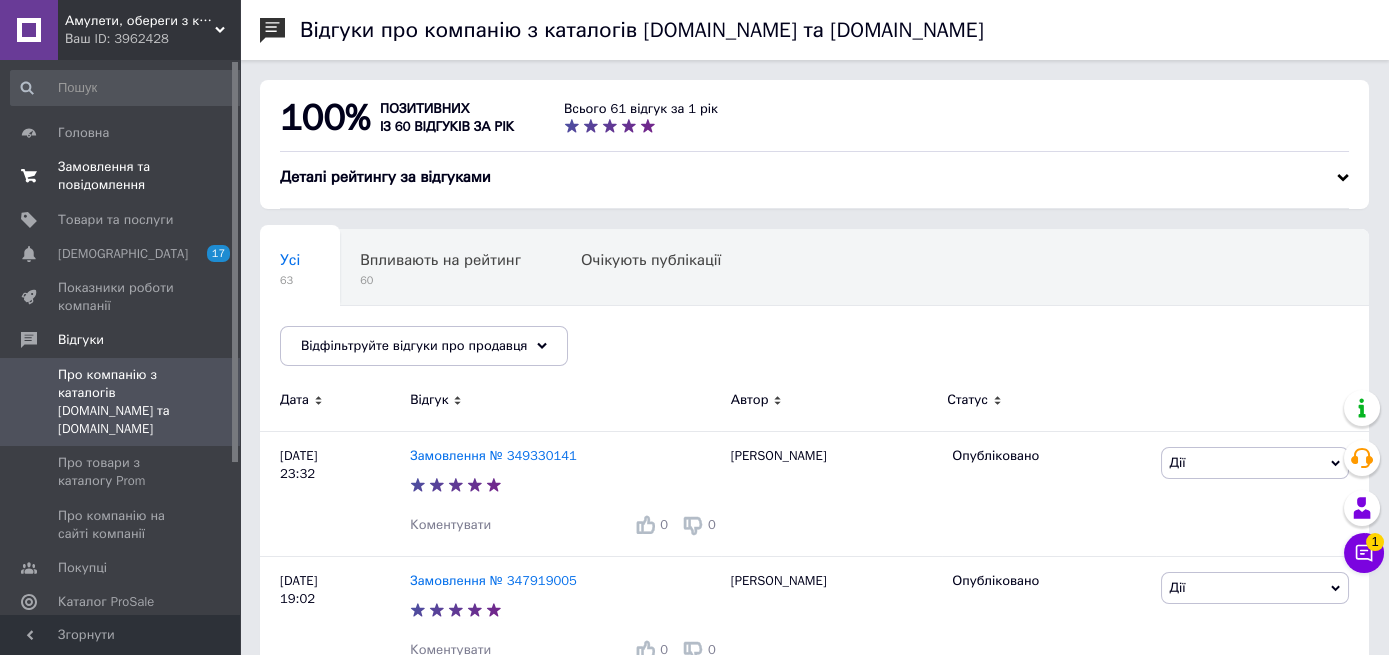 click on "Замовлення та повідомлення" at bounding box center [121, 176] 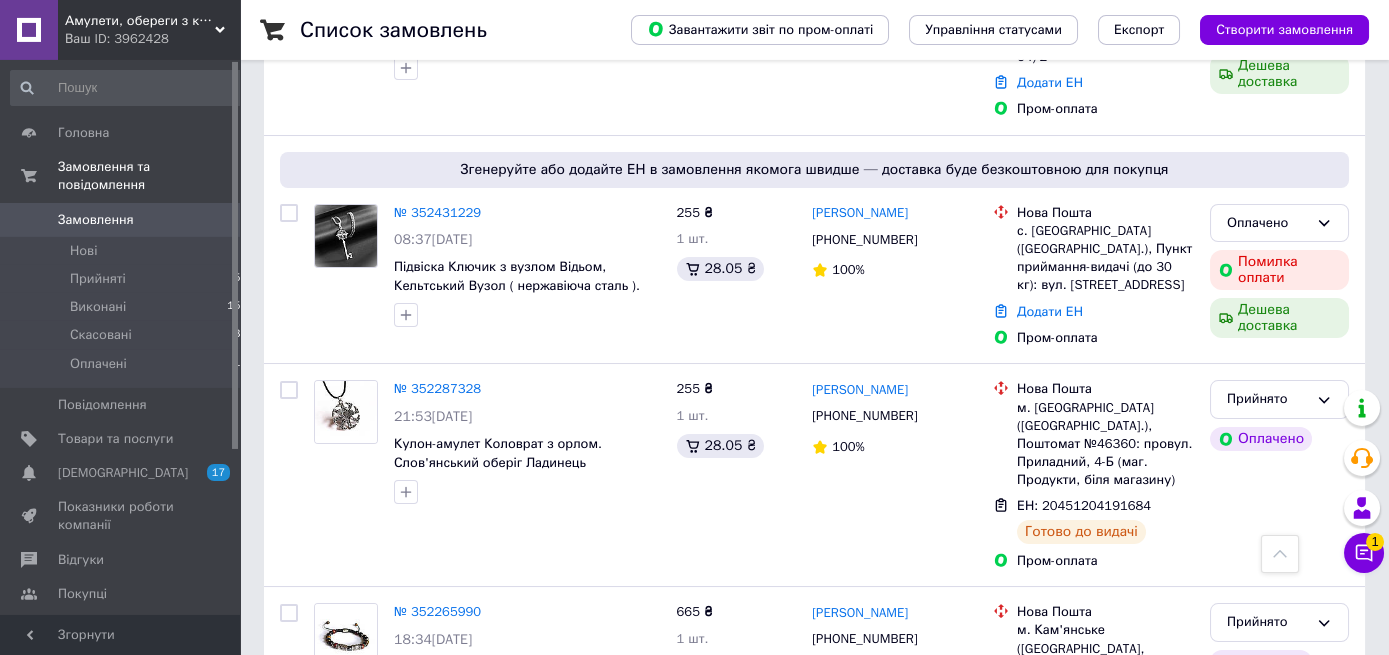 scroll, scrollTop: 439, scrollLeft: 0, axis: vertical 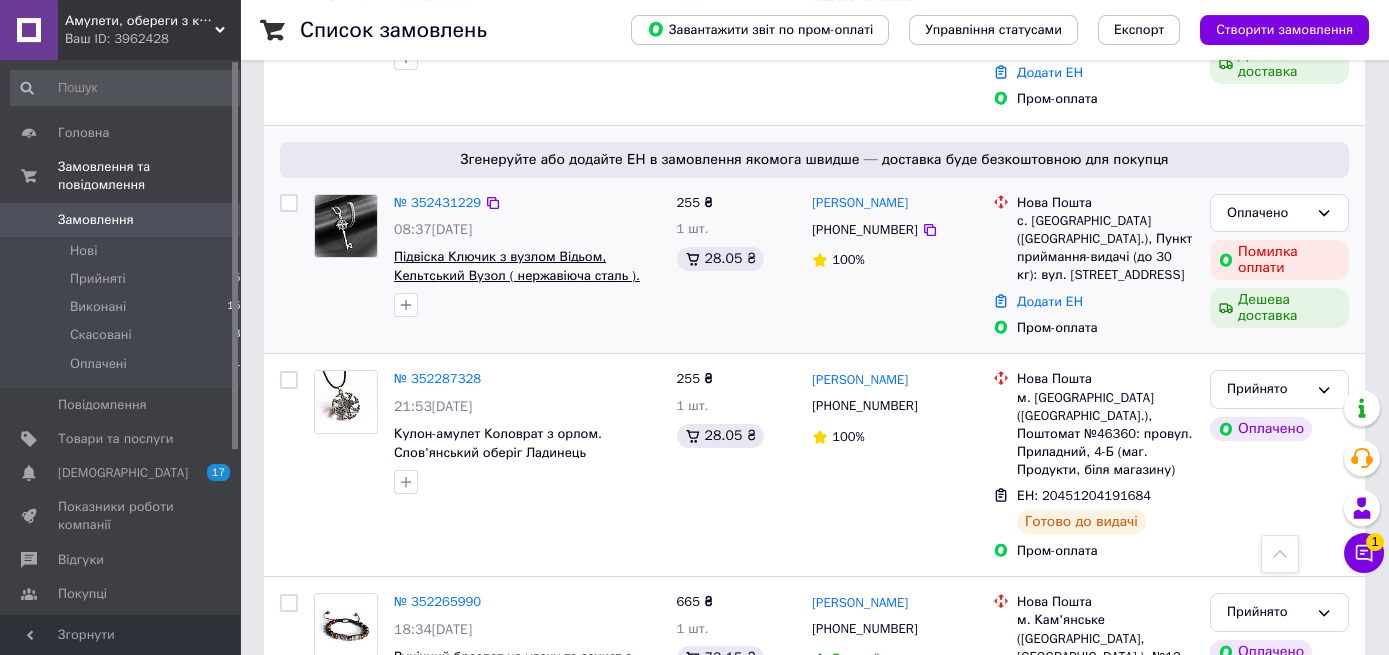 click on "Підвіска Ключик з вузлом Відьом, Кельтський Вузол ( нержавіюча сталь ). [PERSON_NAME]" at bounding box center (517, 275) 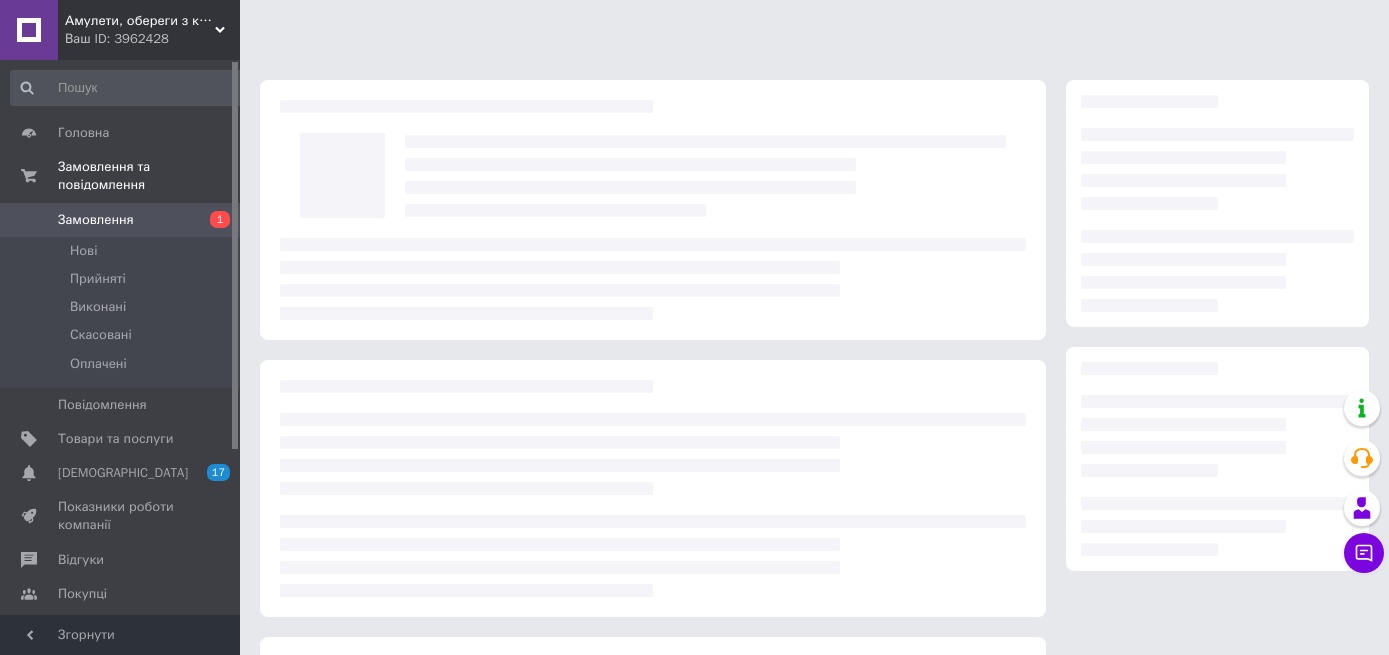 scroll, scrollTop: 0, scrollLeft: 0, axis: both 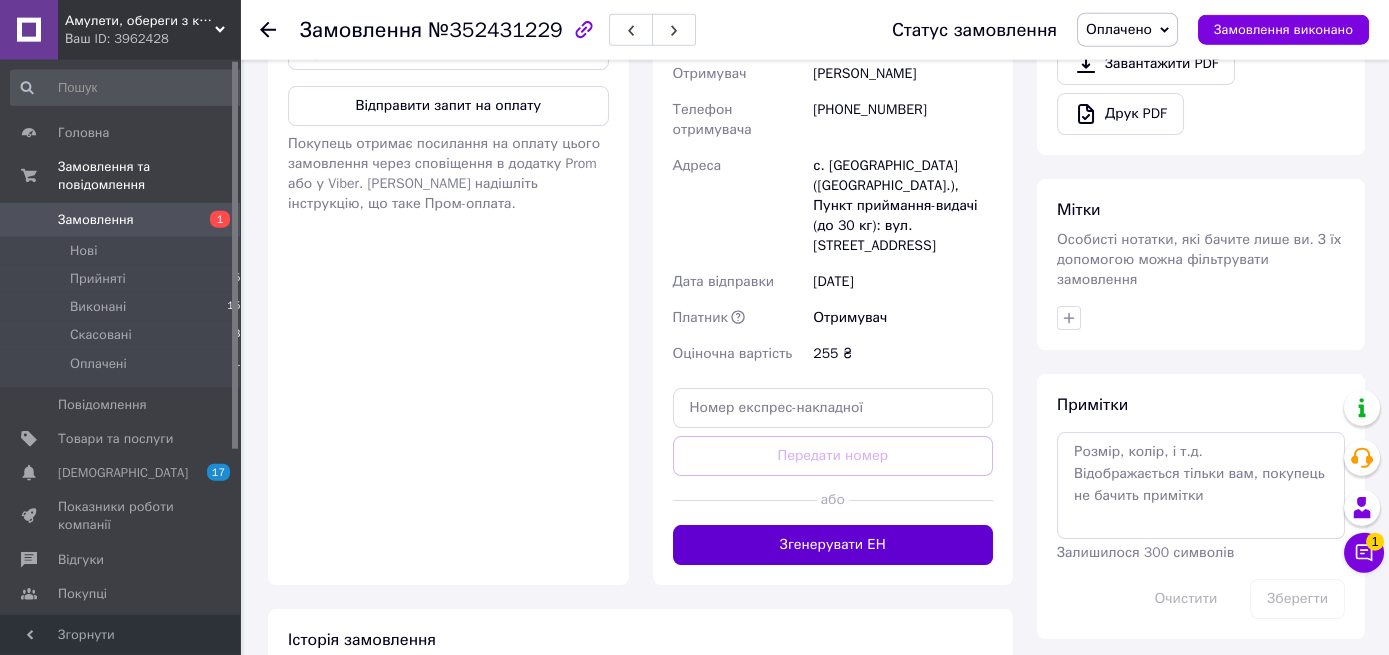 click on "Згенерувати ЕН" at bounding box center [833, 545] 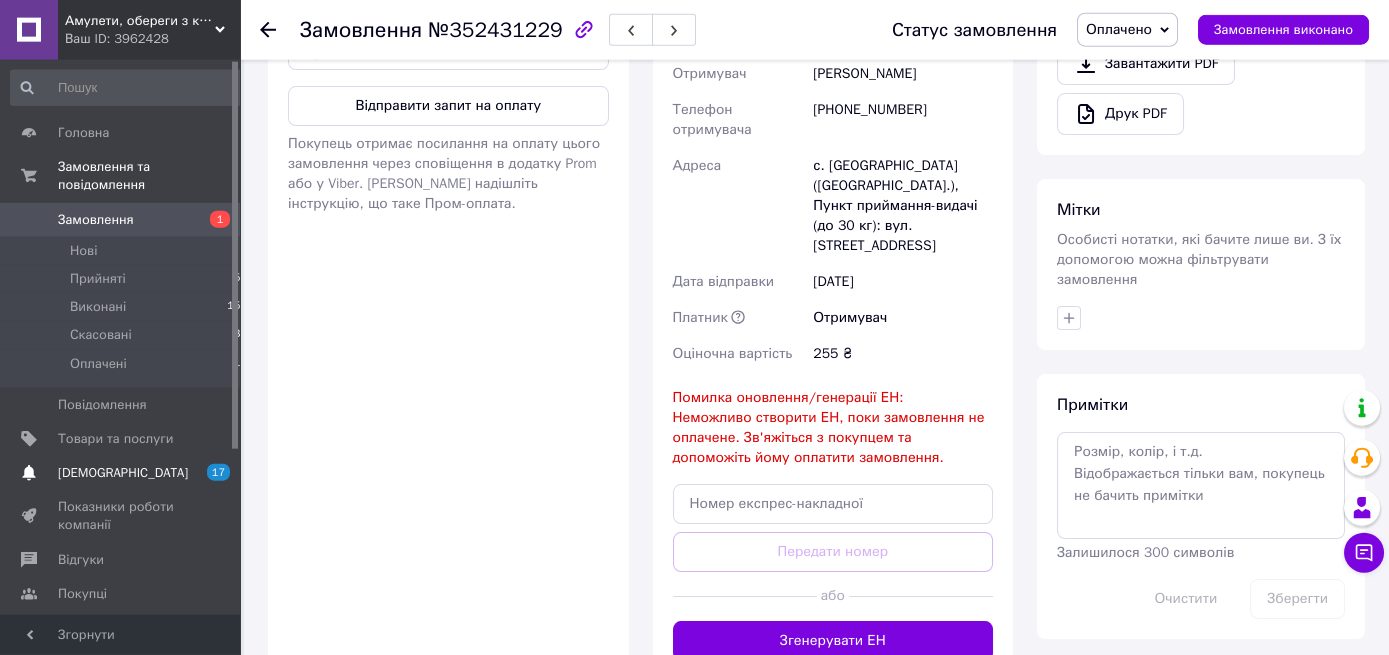 click on "[DEMOGRAPHIC_DATA]" at bounding box center (123, 473) 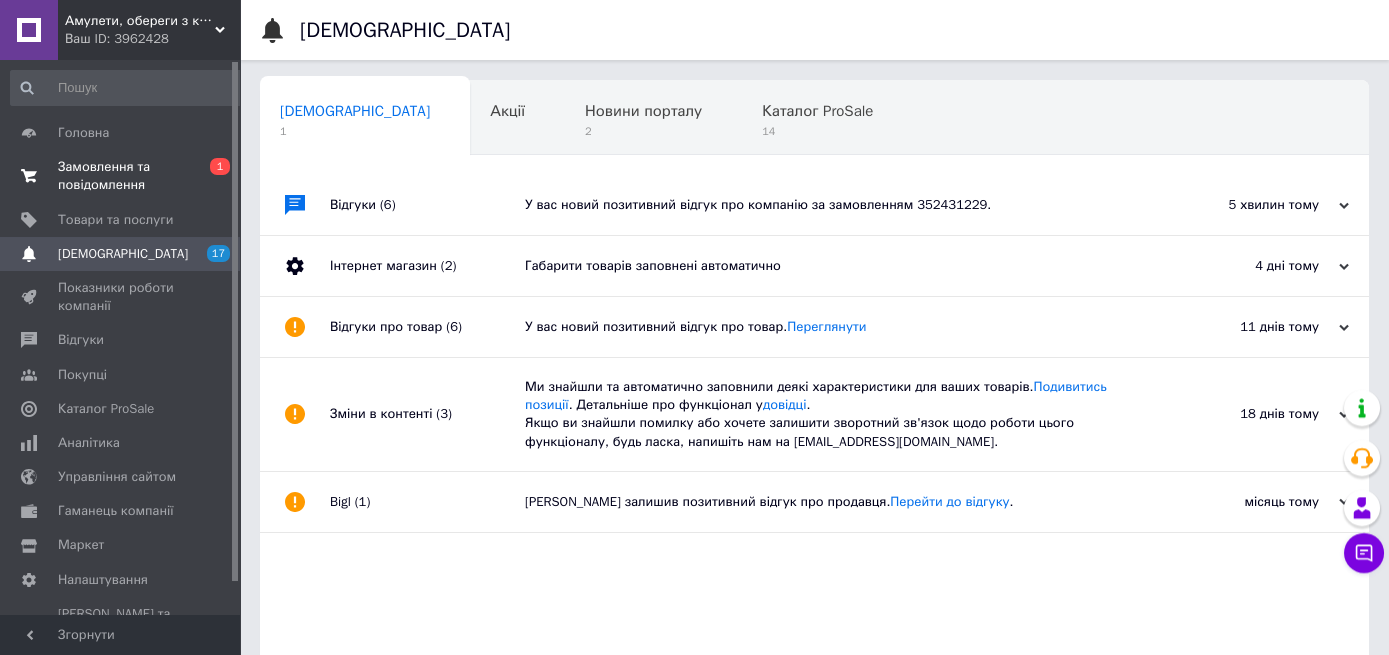 click on "Замовлення та повідомлення" at bounding box center (121, 176) 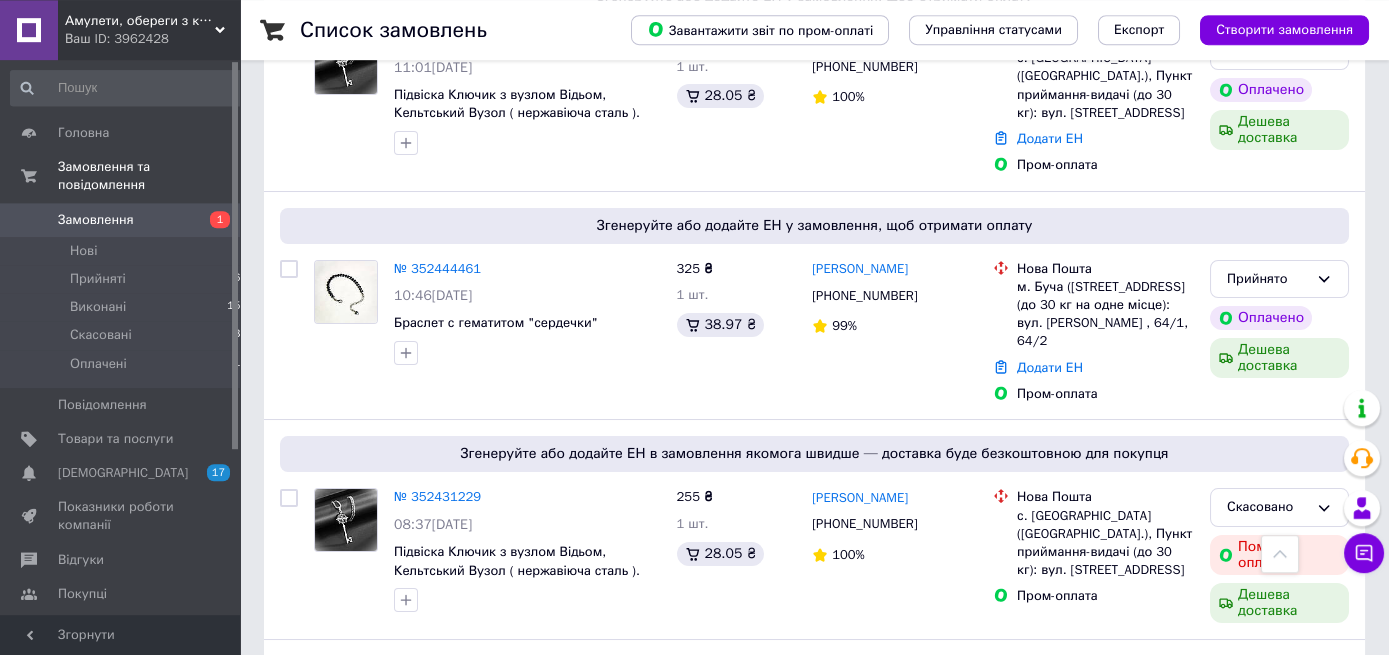 scroll, scrollTop: 0, scrollLeft: 0, axis: both 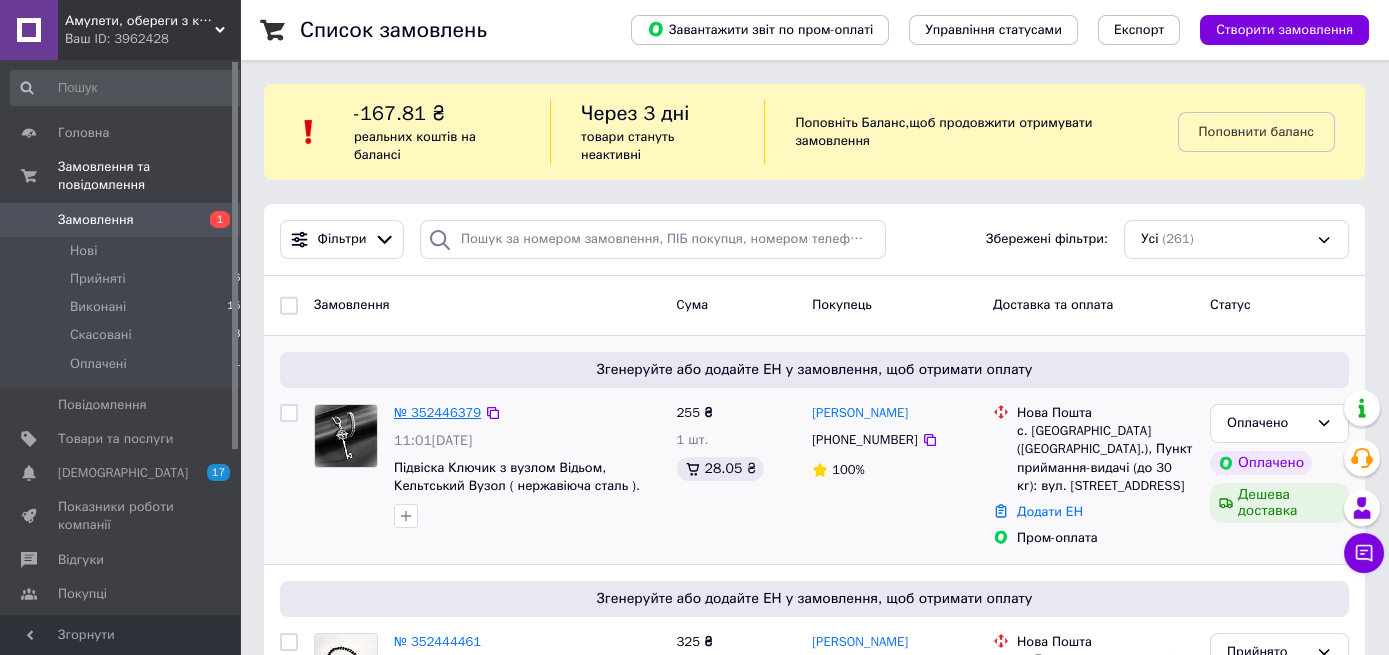 click on "№ 352446379" at bounding box center [437, 412] 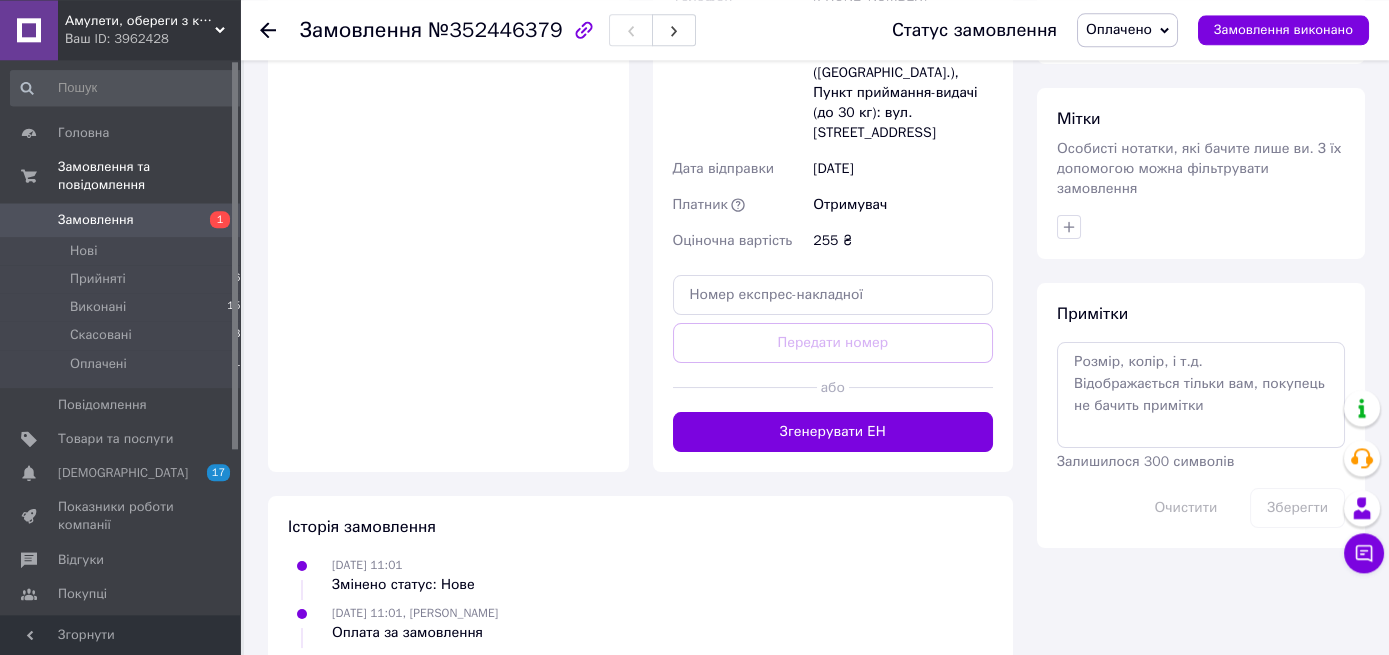 scroll, scrollTop: 975, scrollLeft: 0, axis: vertical 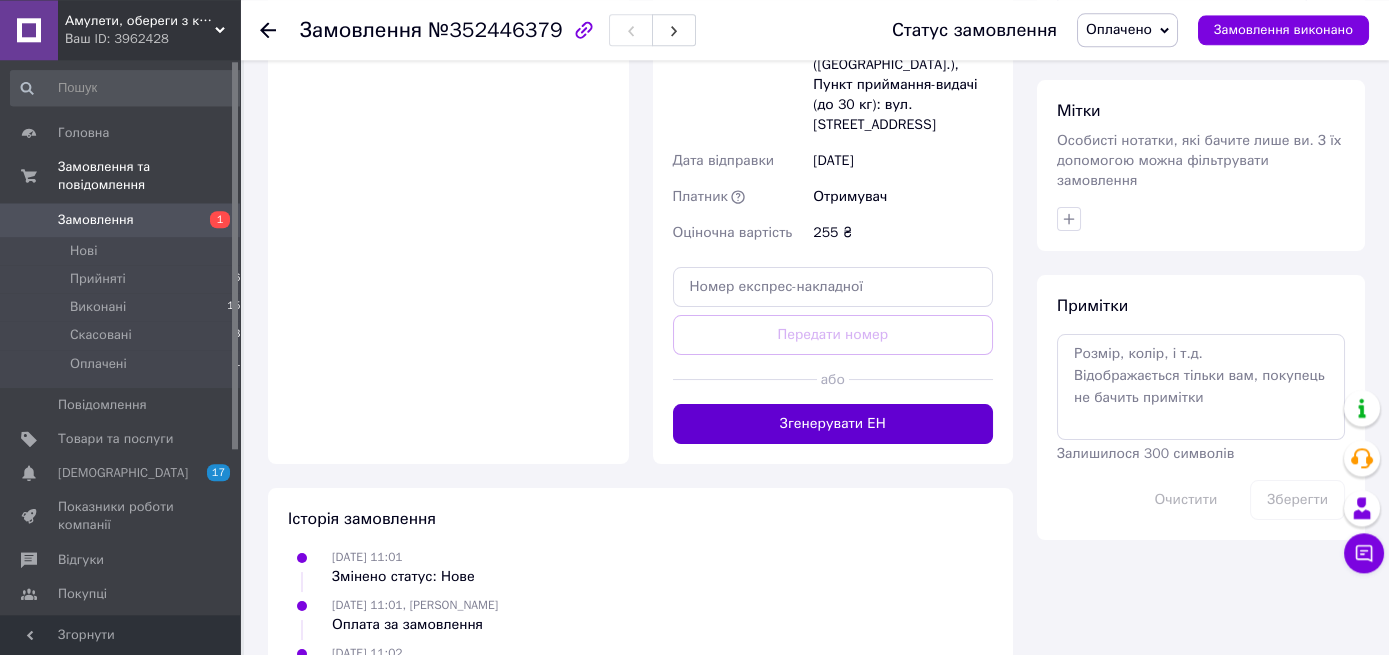 click on "Згенерувати ЕН" at bounding box center [833, 424] 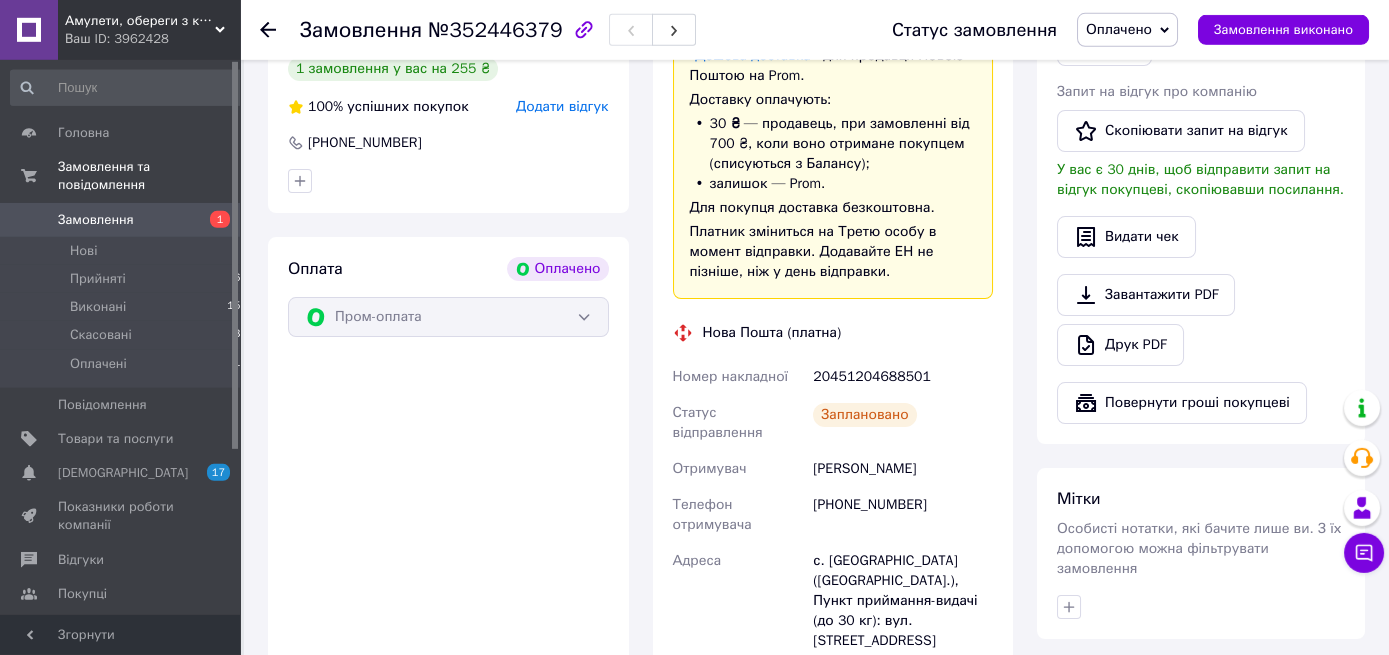 scroll, scrollTop: 665, scrollLeft: 0, axis: vertical 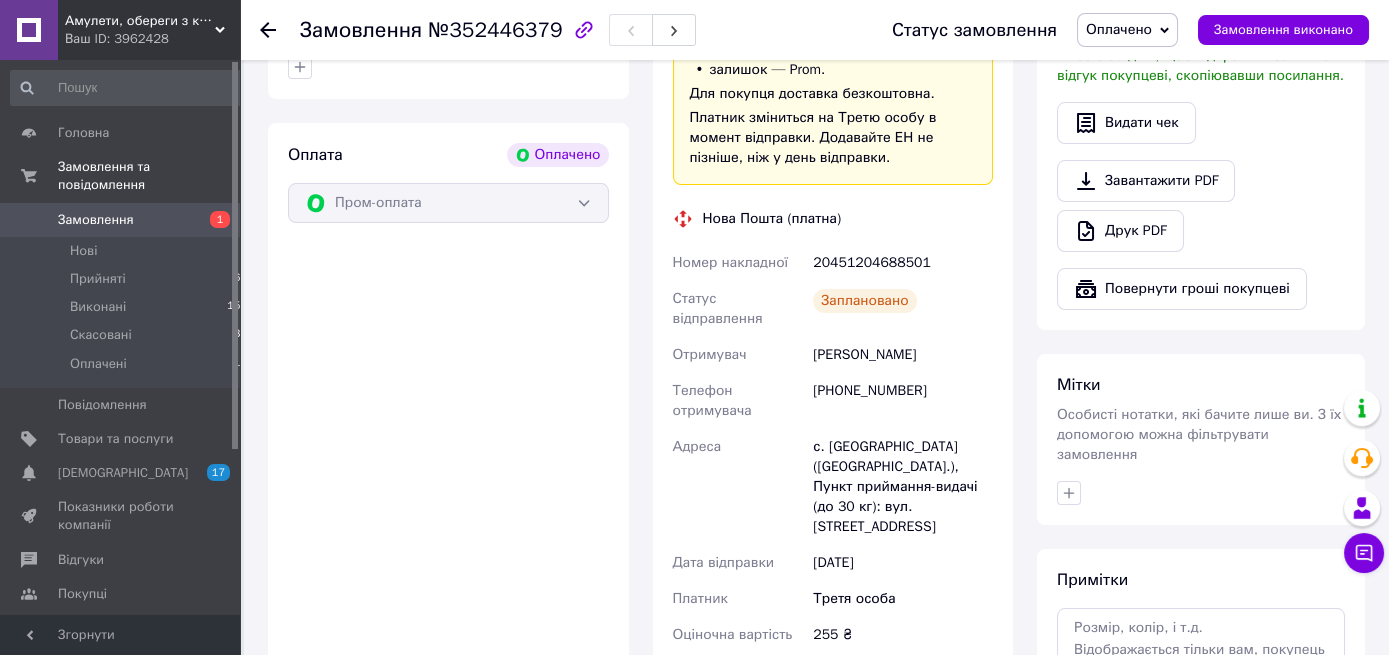 click on "Покупці" at bounding box center (82, 594) 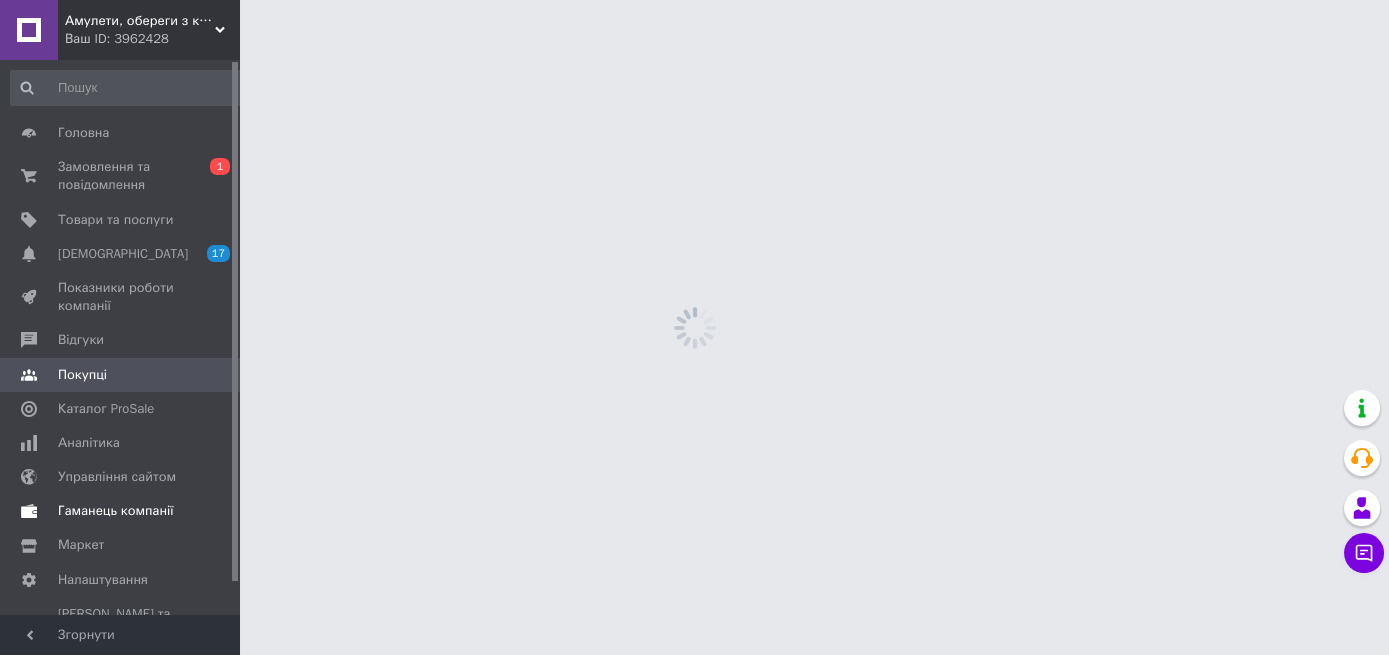 scroll, scrollTop: 0, scrollLeft: 0, axis: both 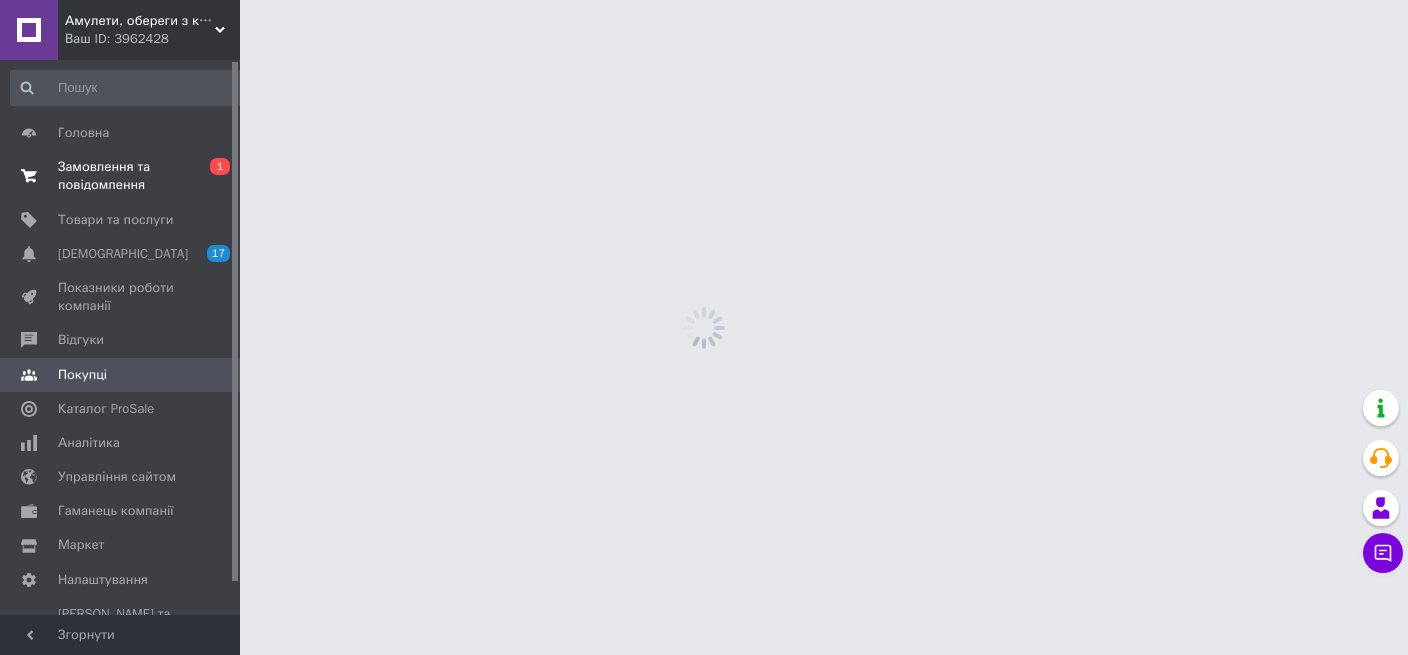 click on "Замовлення та повідомлення" at bounding box center [121, 176] 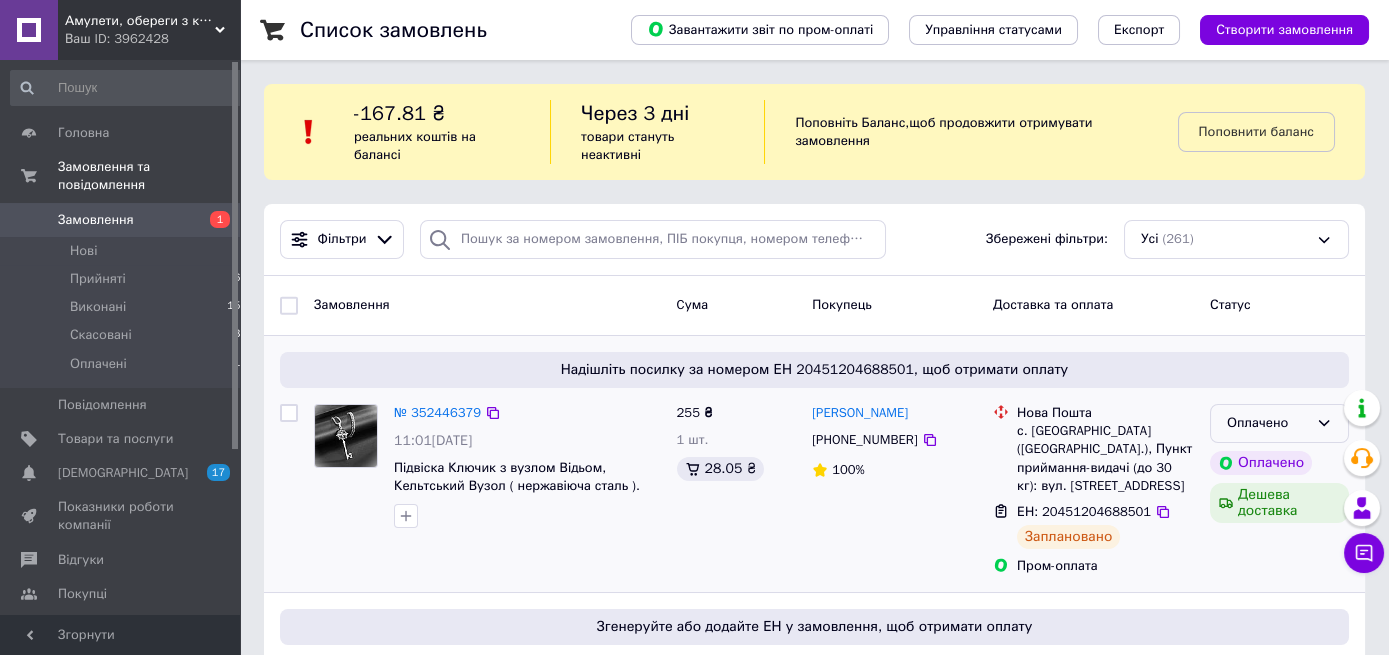 click 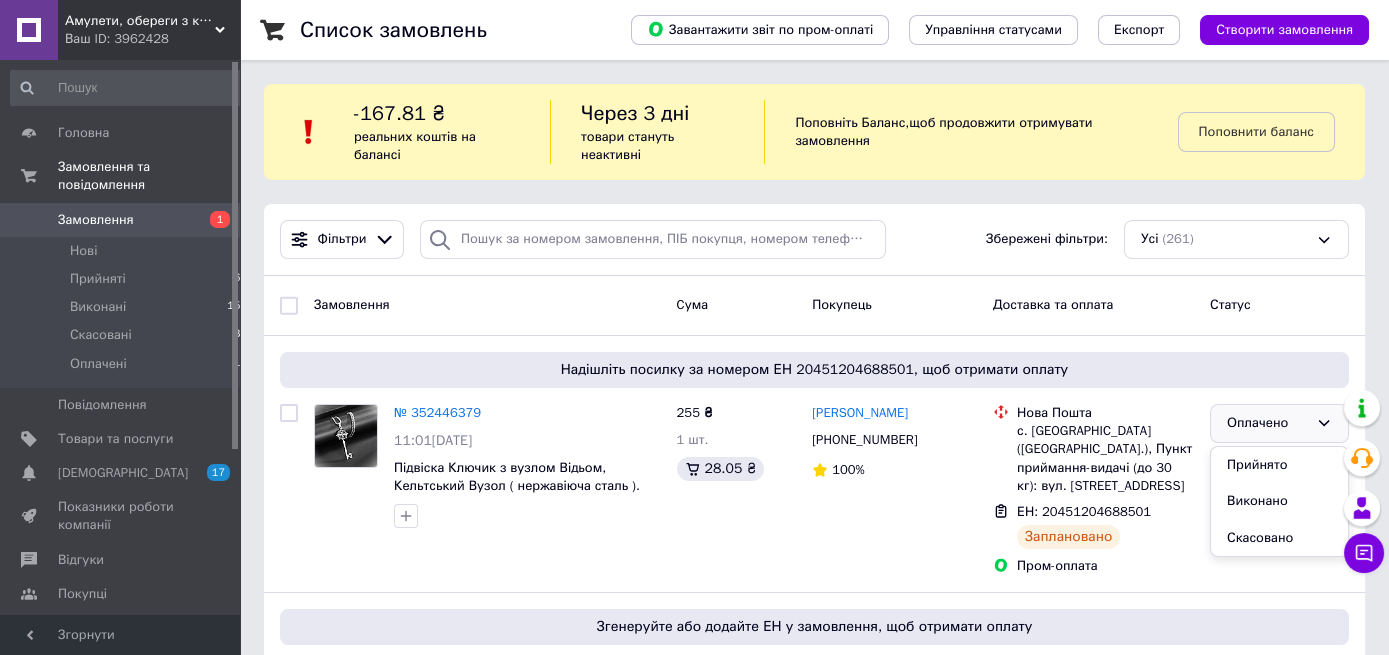 drag, startPoint x: 1275, startPoint y: 469, endPoint x: 1407, endPoint y: 357, distance: 173.11269 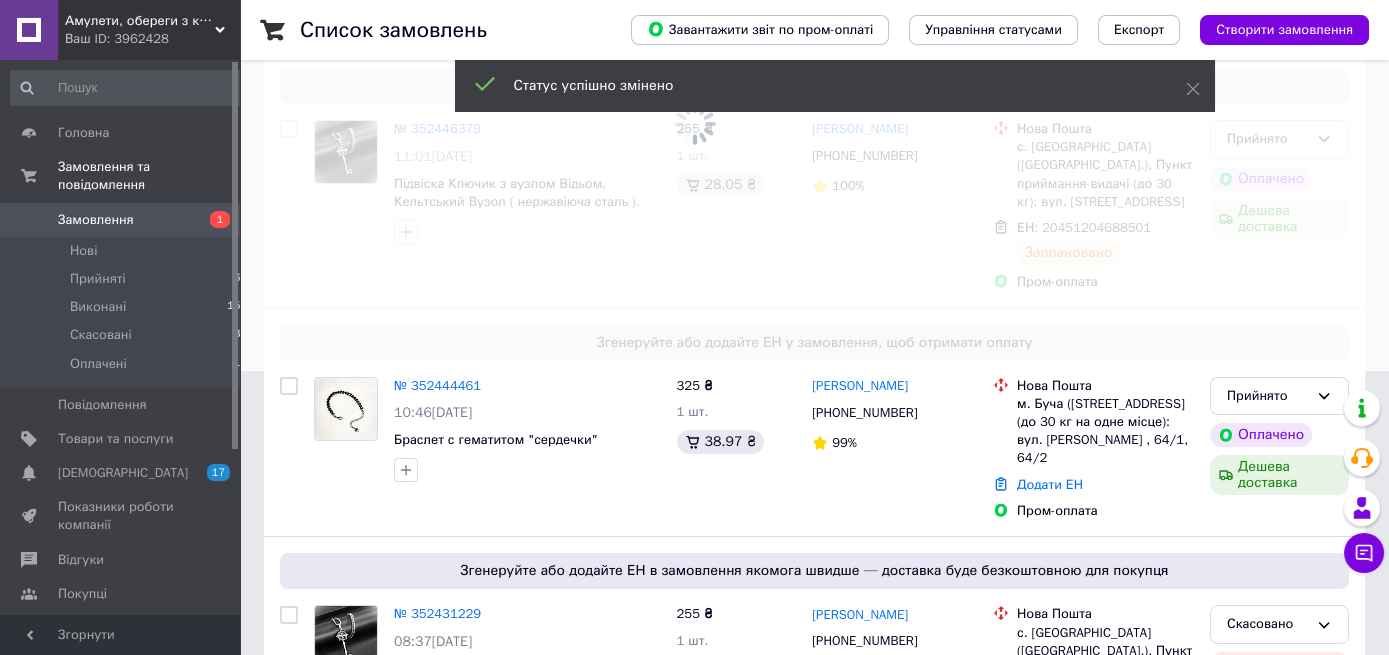 scroll, scrollTop: 294, scrollLeft: 0, axis: vertical 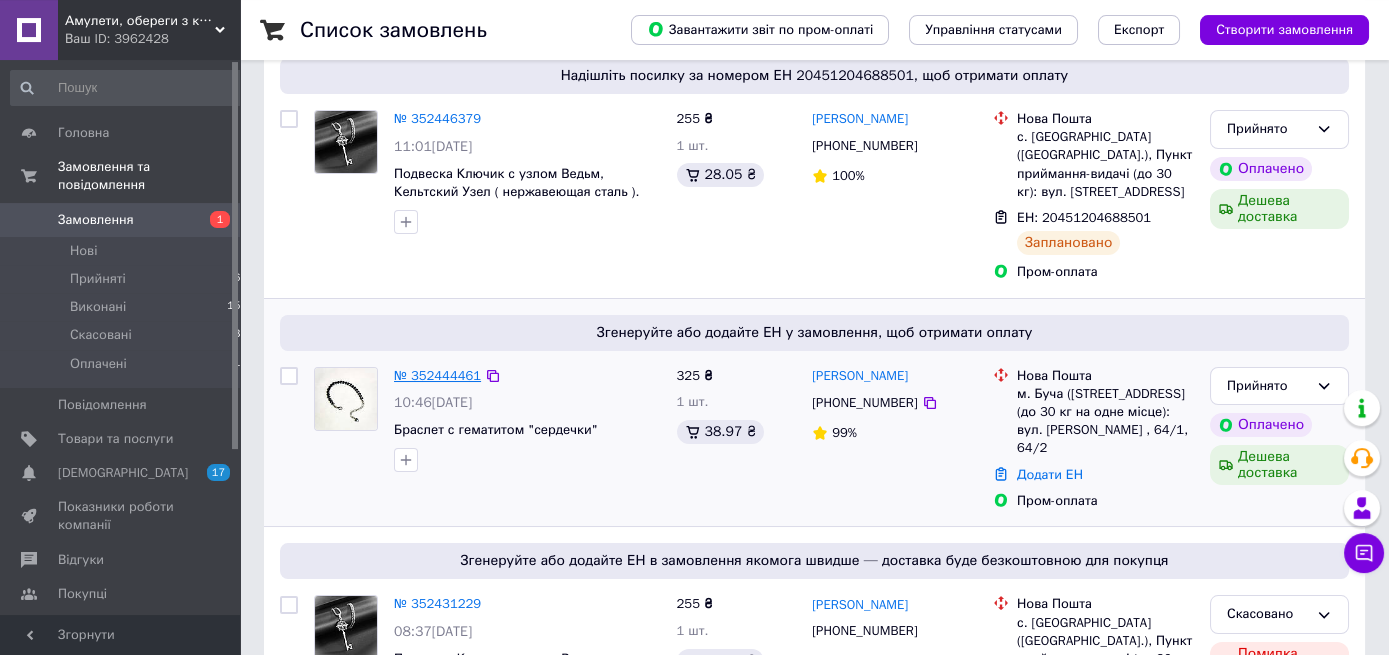 click on "№ 352444461" at bounding box center (437, 375) 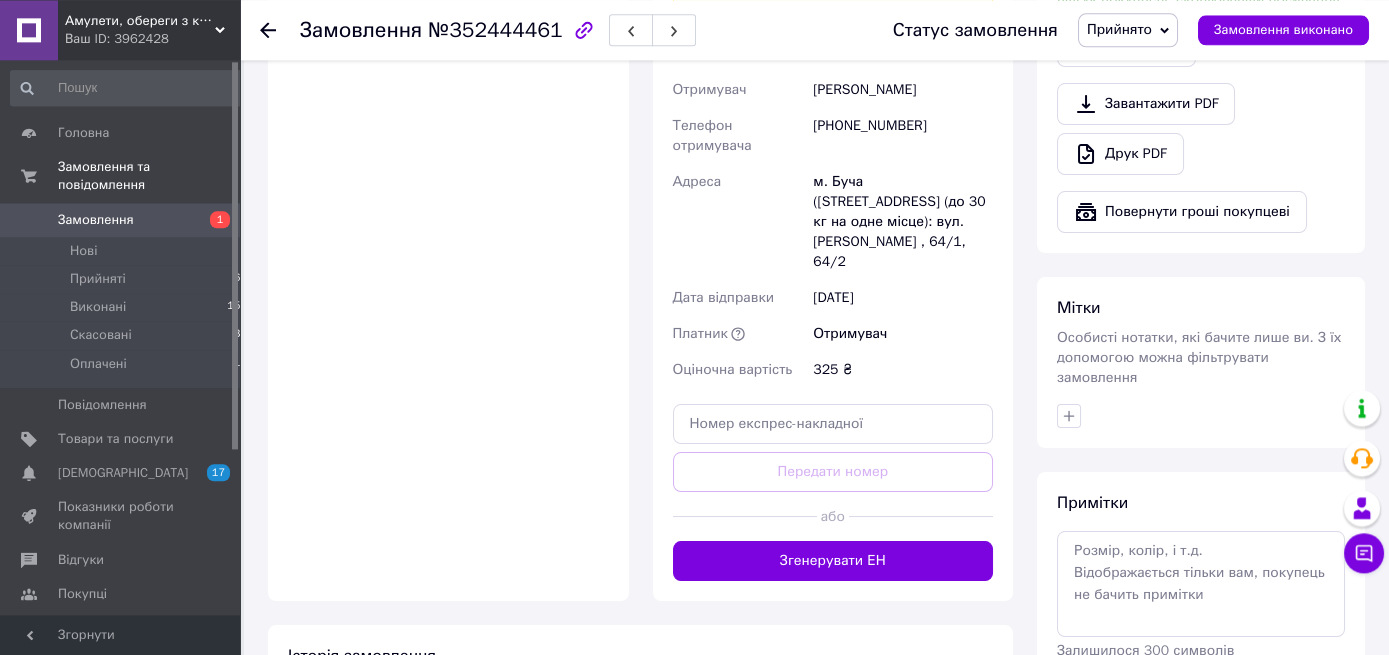 scroll, scrollTop: 809, scrollLeft: 0, axis: vertical 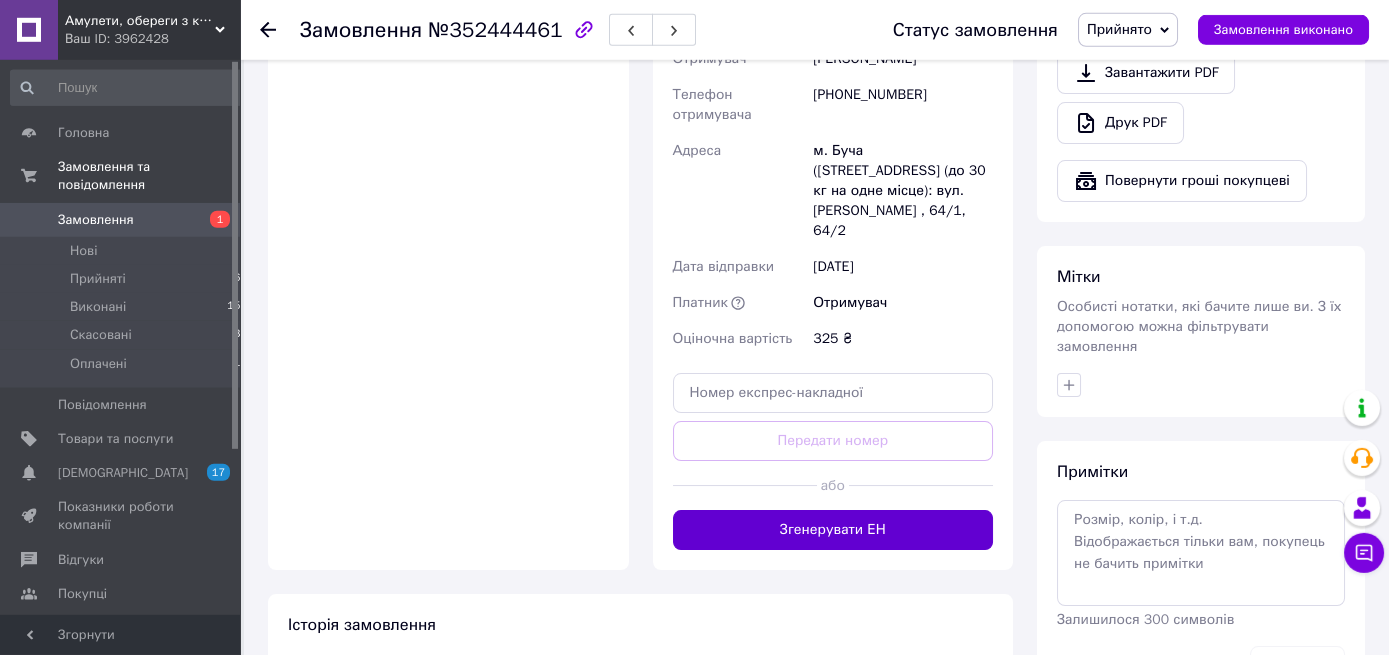 click on "Згенерувати ЕН" at bounding box center [833, 530] 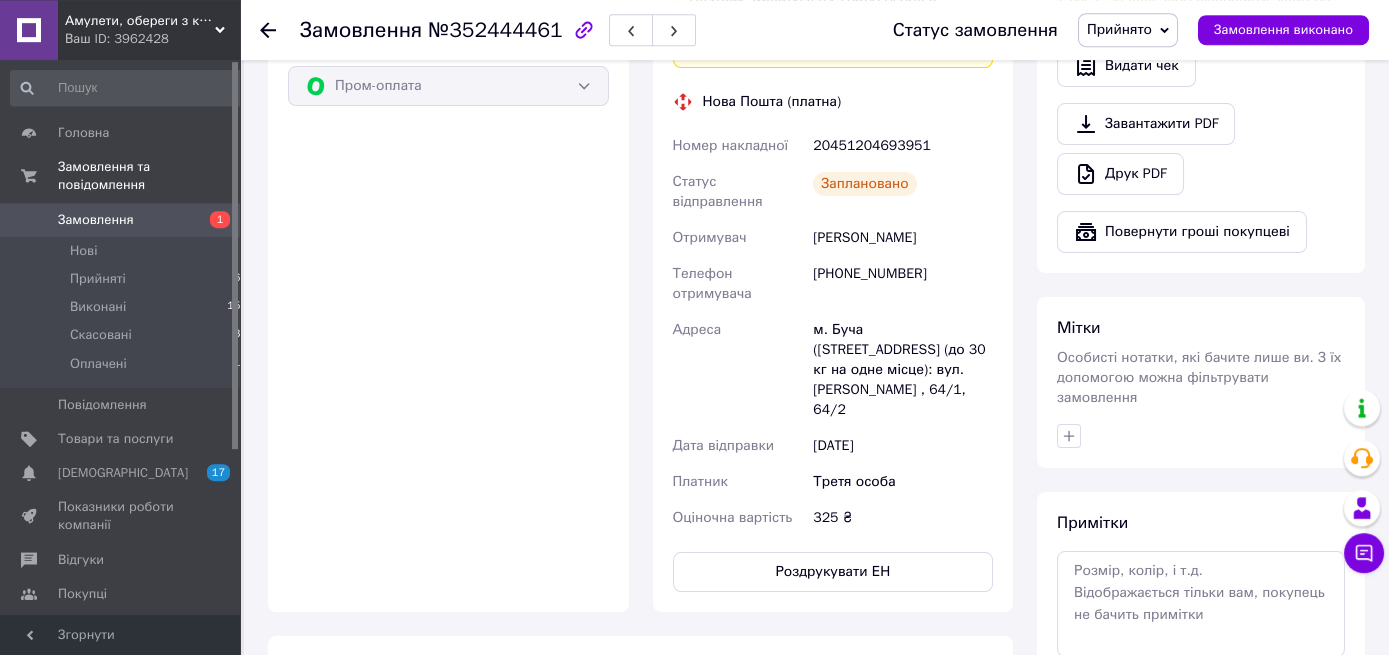 scroll, scrollTop: 730, scrollLeft: 0, axis: vertical 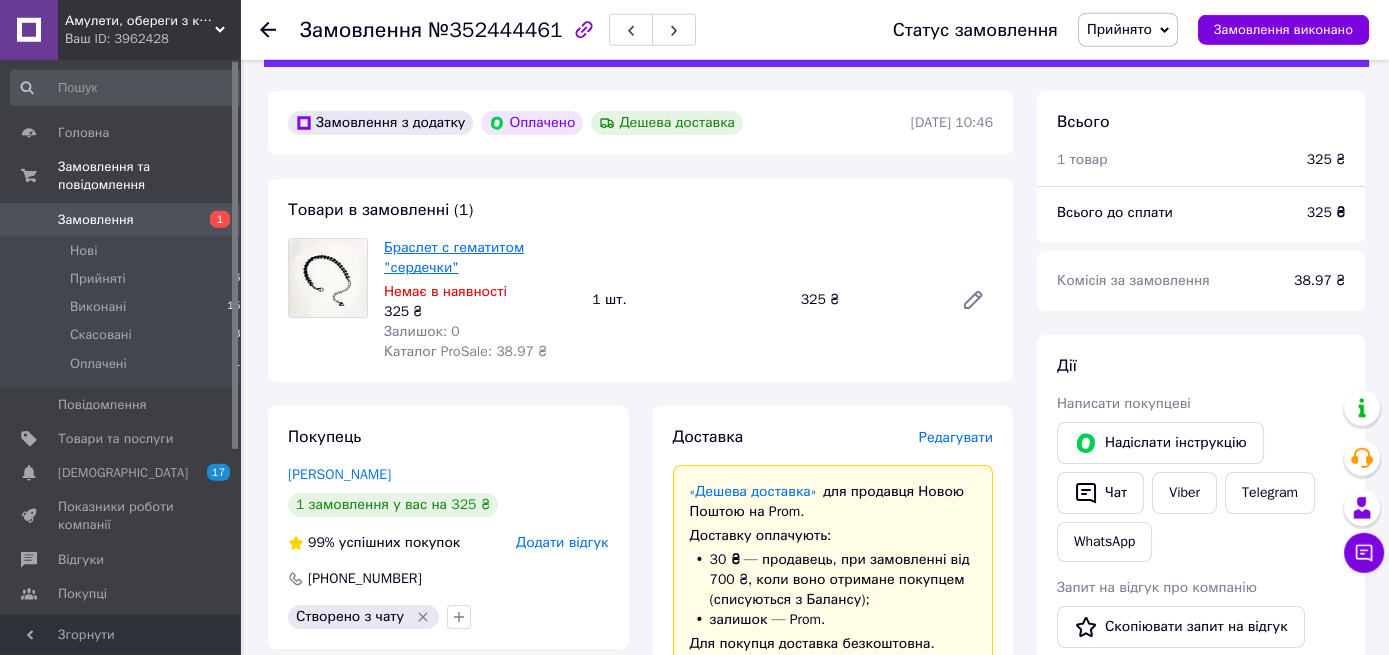 click on "Браслет с  гематитом "сердечки"" at bounding box center [454, 257] 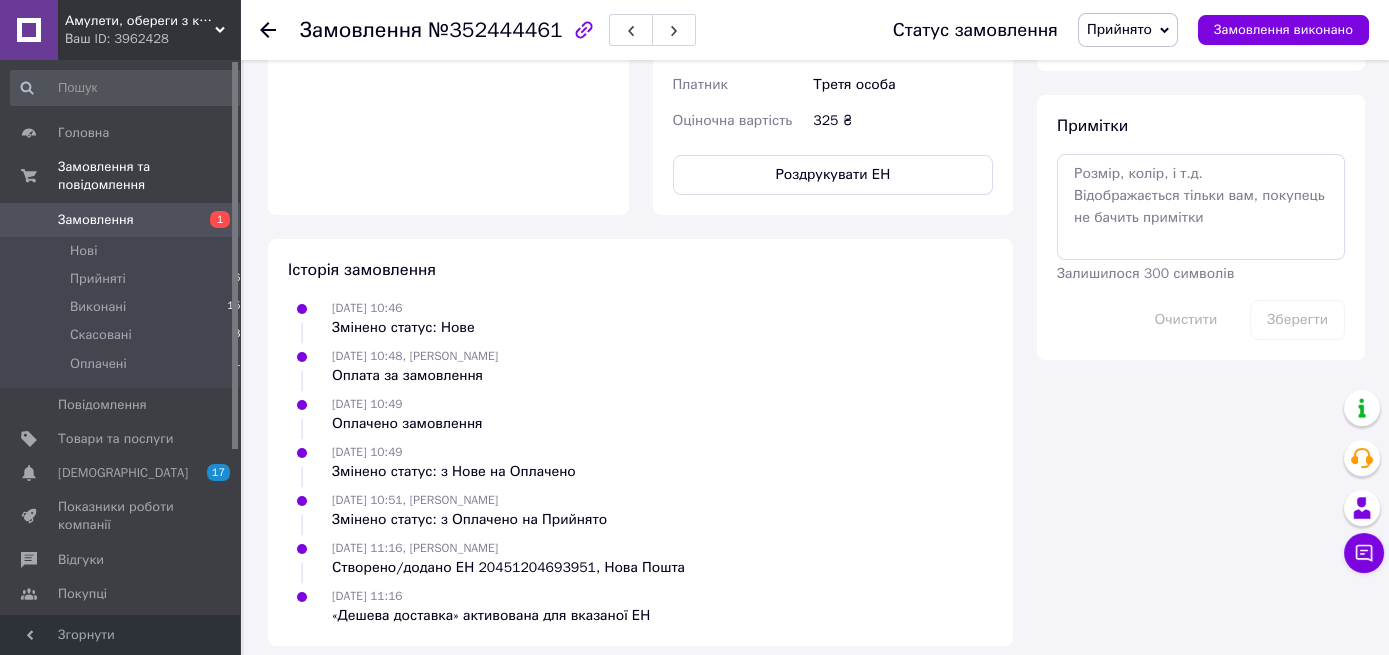 scroll, scrollTop: 559, scrollLeft: 0, axis: vertical 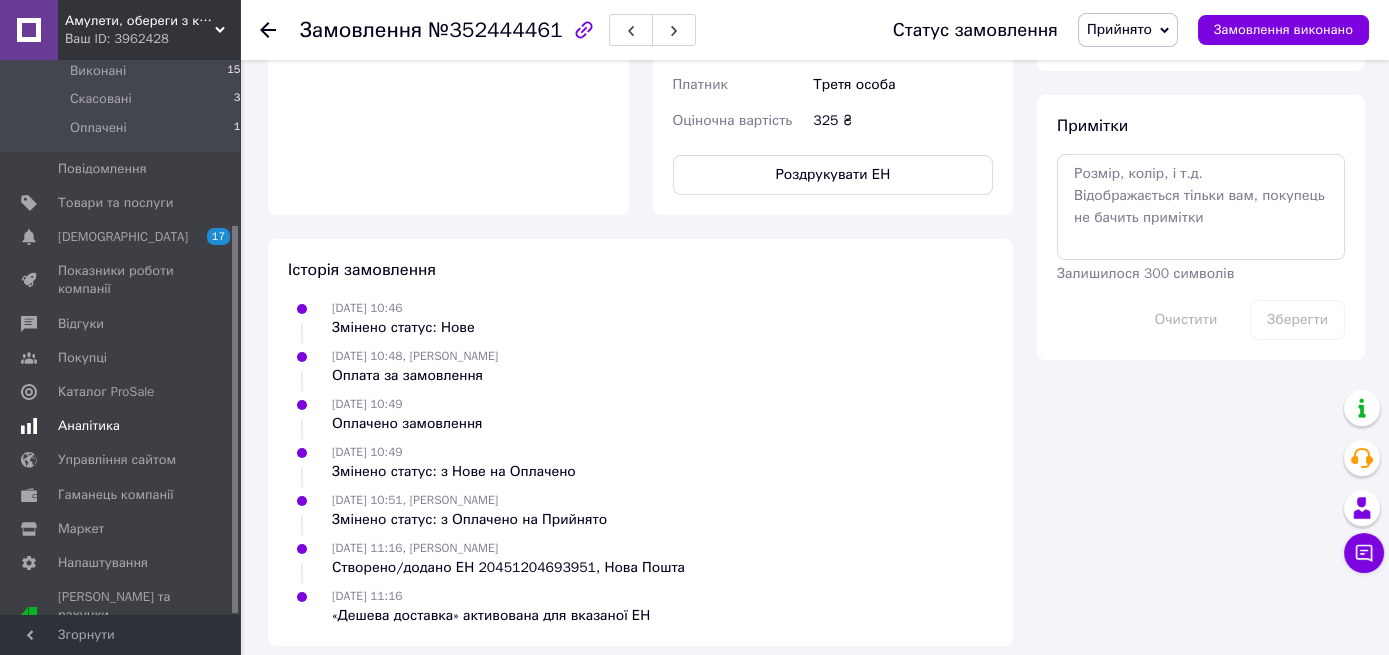 click on "Аналітика" at bounding box center [89, 426] 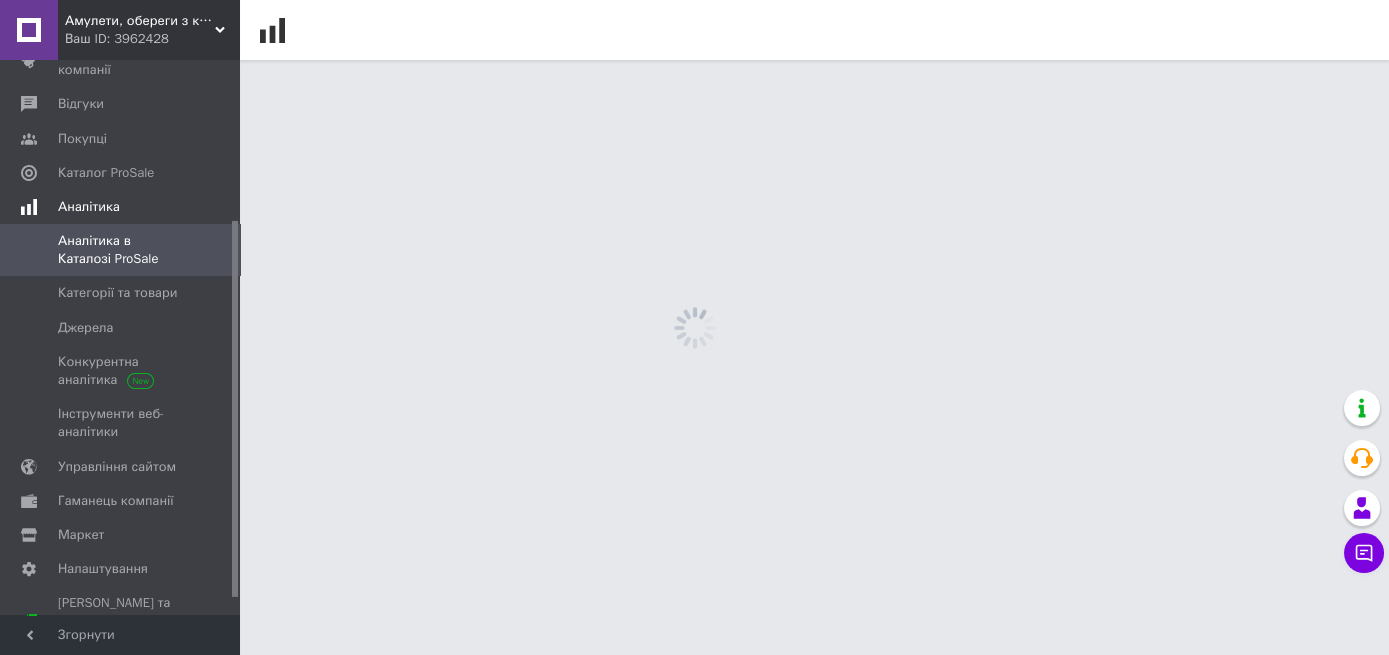 scroll, scrollTop: 0, scrollLeft: 0, axis: both 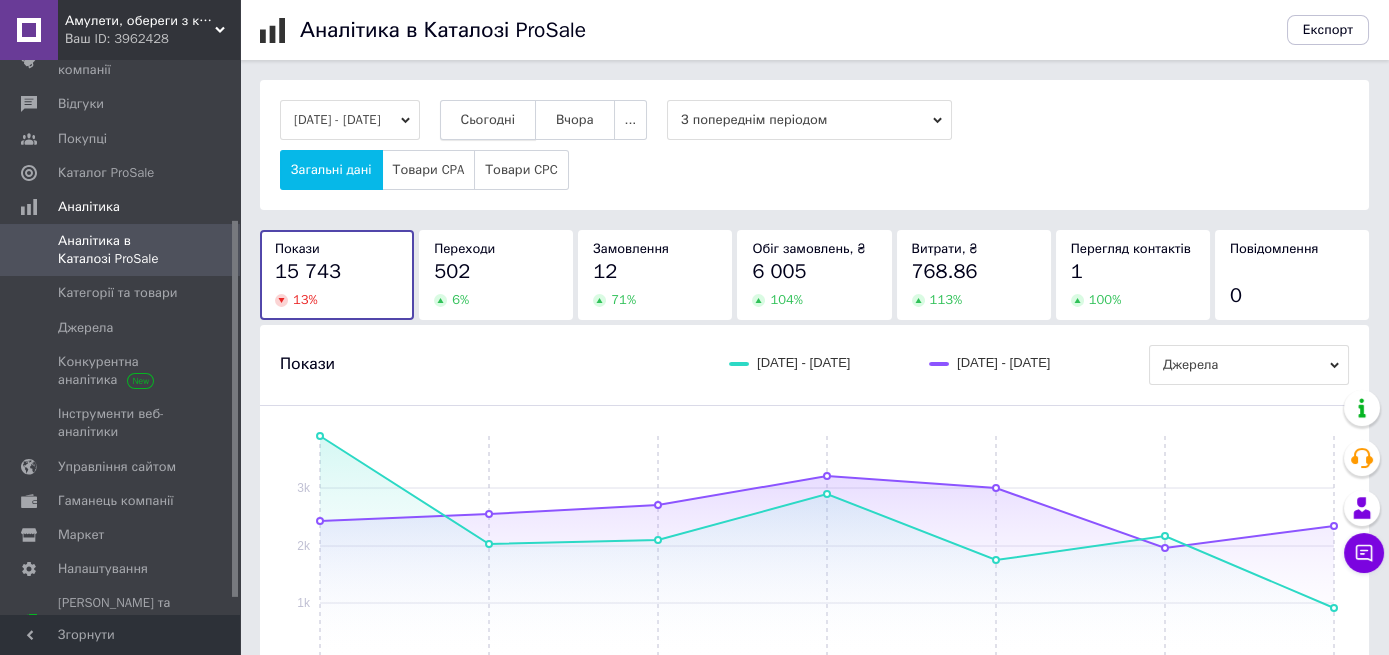 click on "Сьогодні" at bounding box center (488, 120) 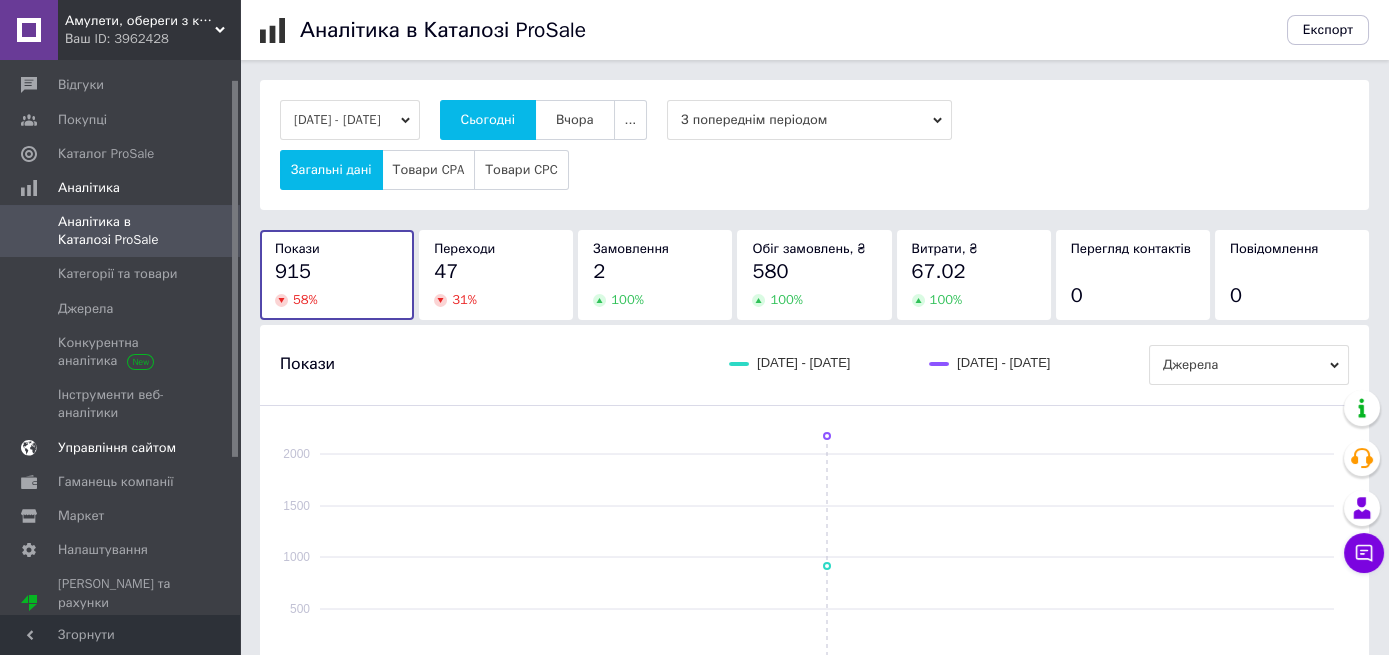 scroll, scrollTop: 0, scrollLeft: 0, axis: both 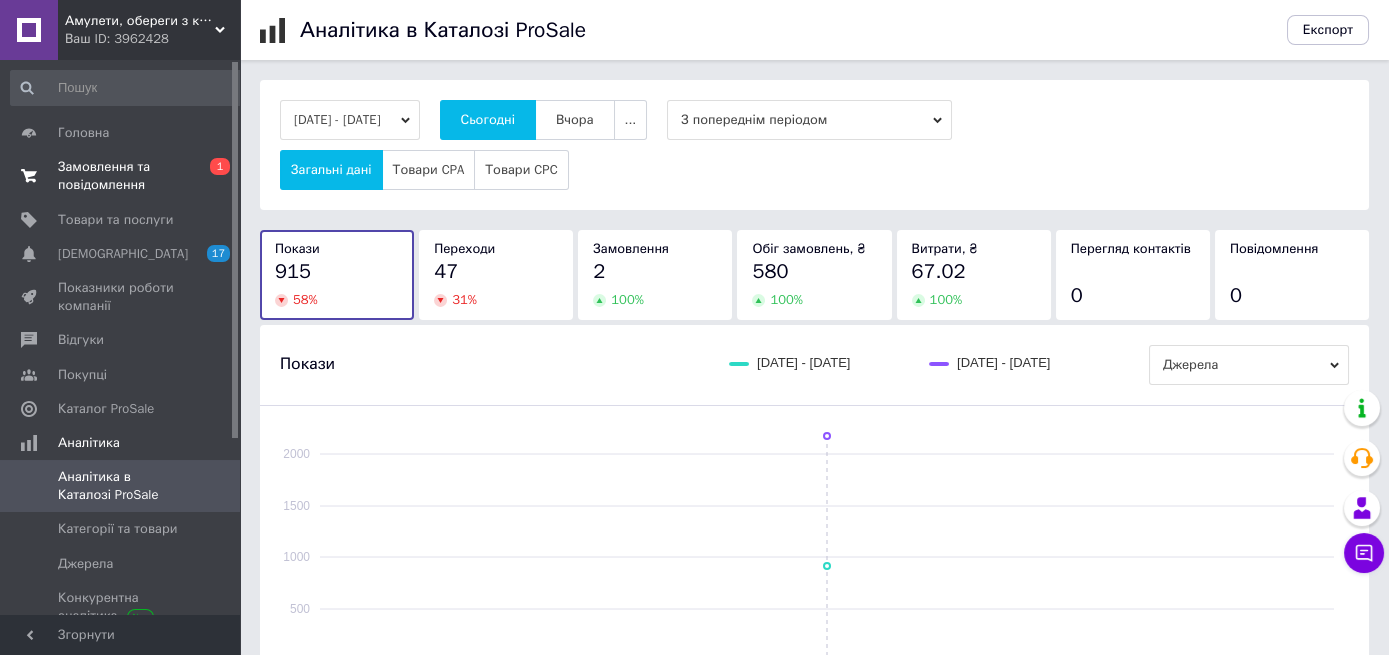 click on "Замовлення та повідомлення" at bounding box center [121, 176] 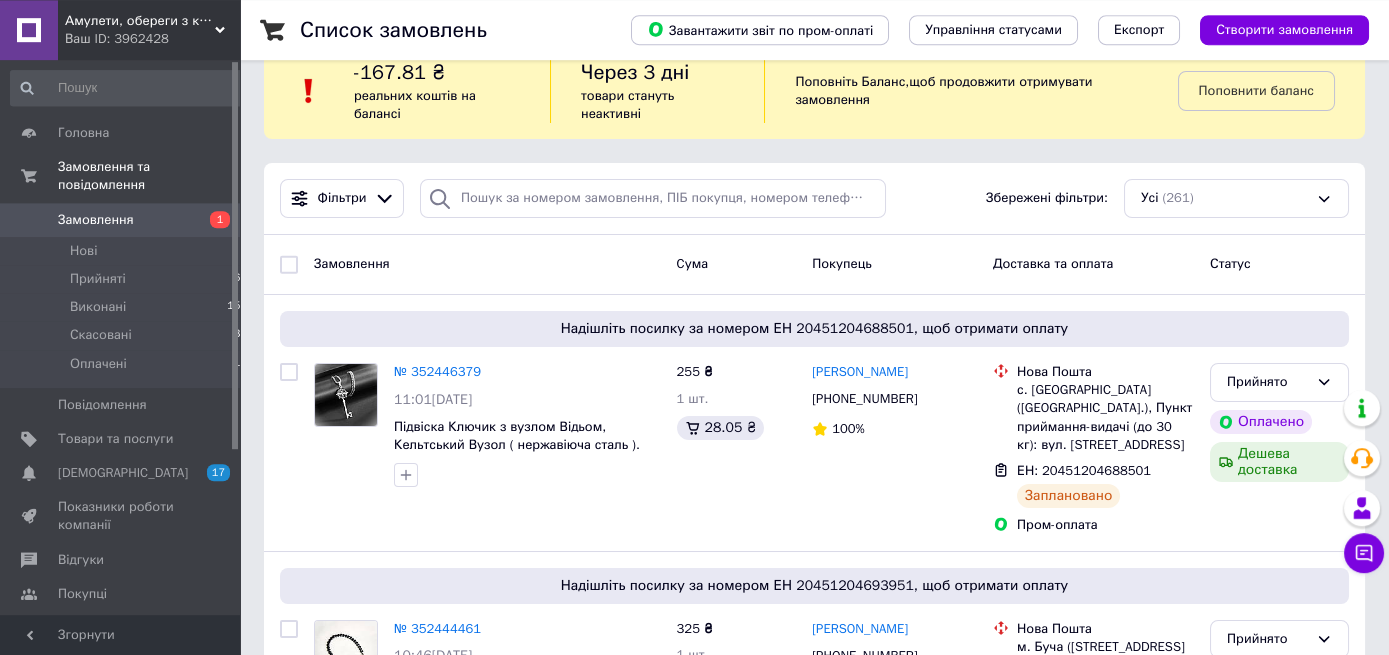 scroll, scrollTop: 0, scrollLeft: 0, axis: both 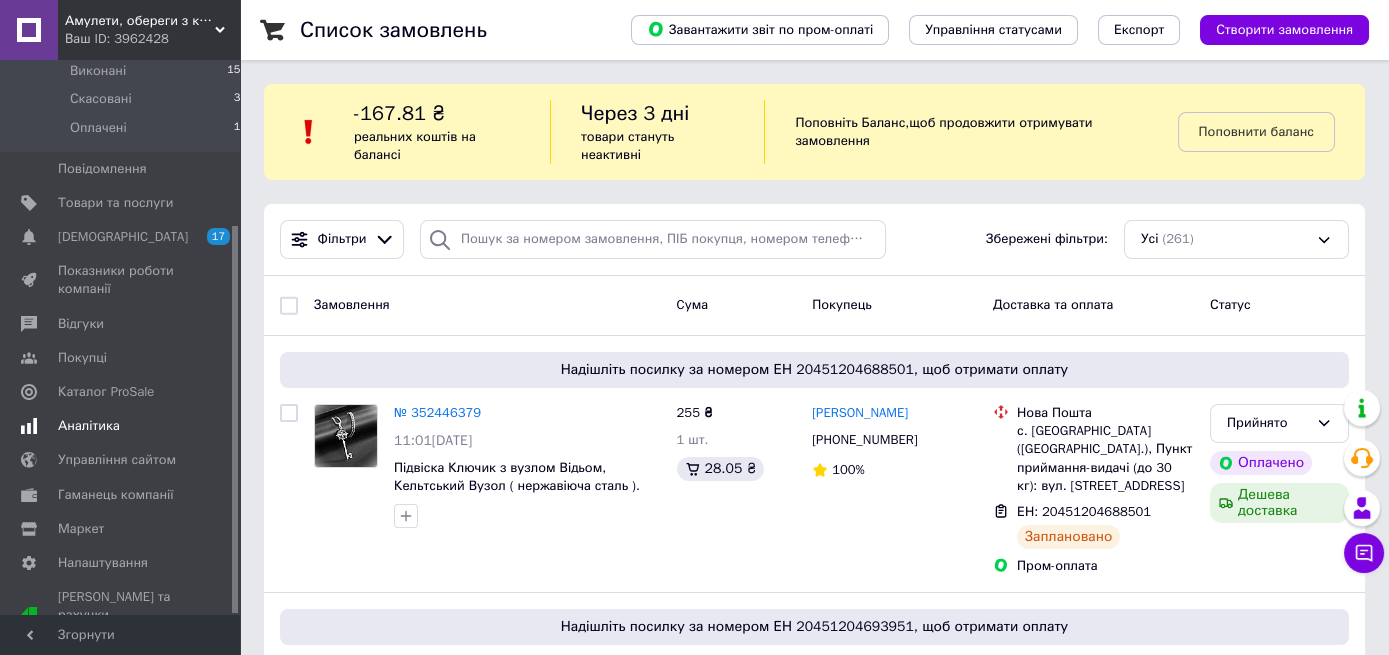 click on "Аналітика" at bounding box center (89, 426) 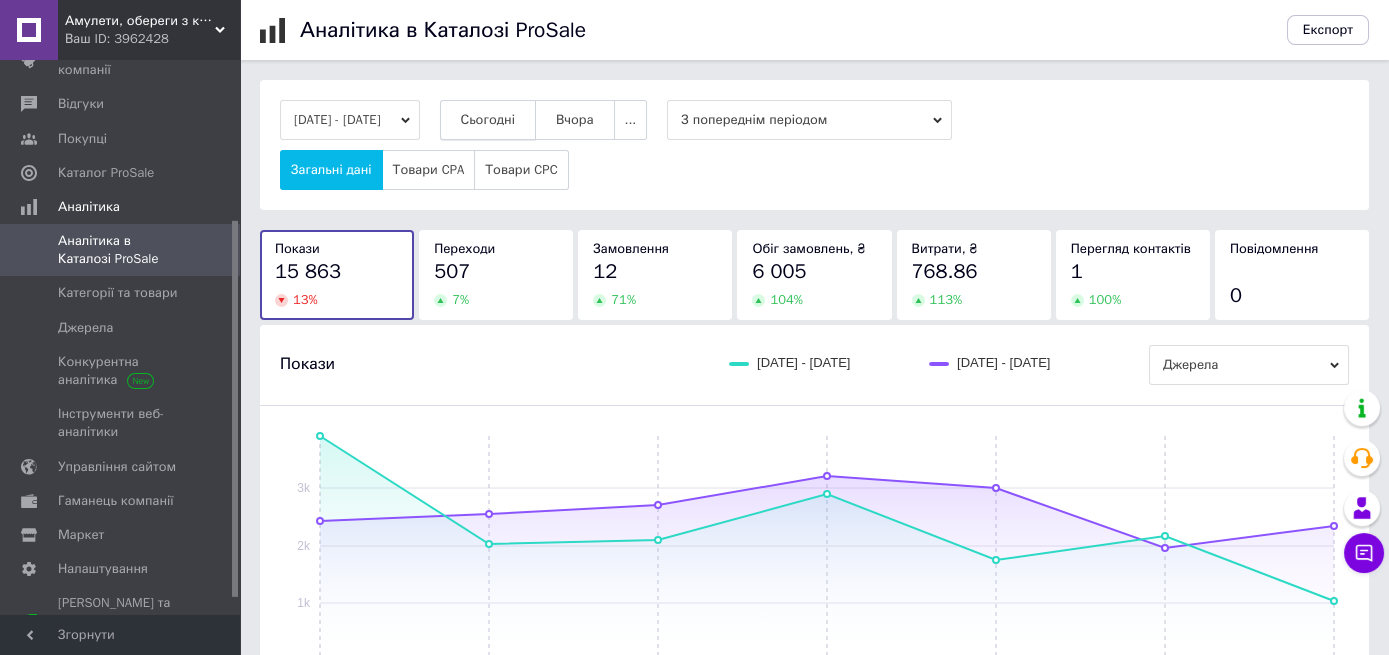 click on "Сьогодні" at bounding box center (488, 120) 